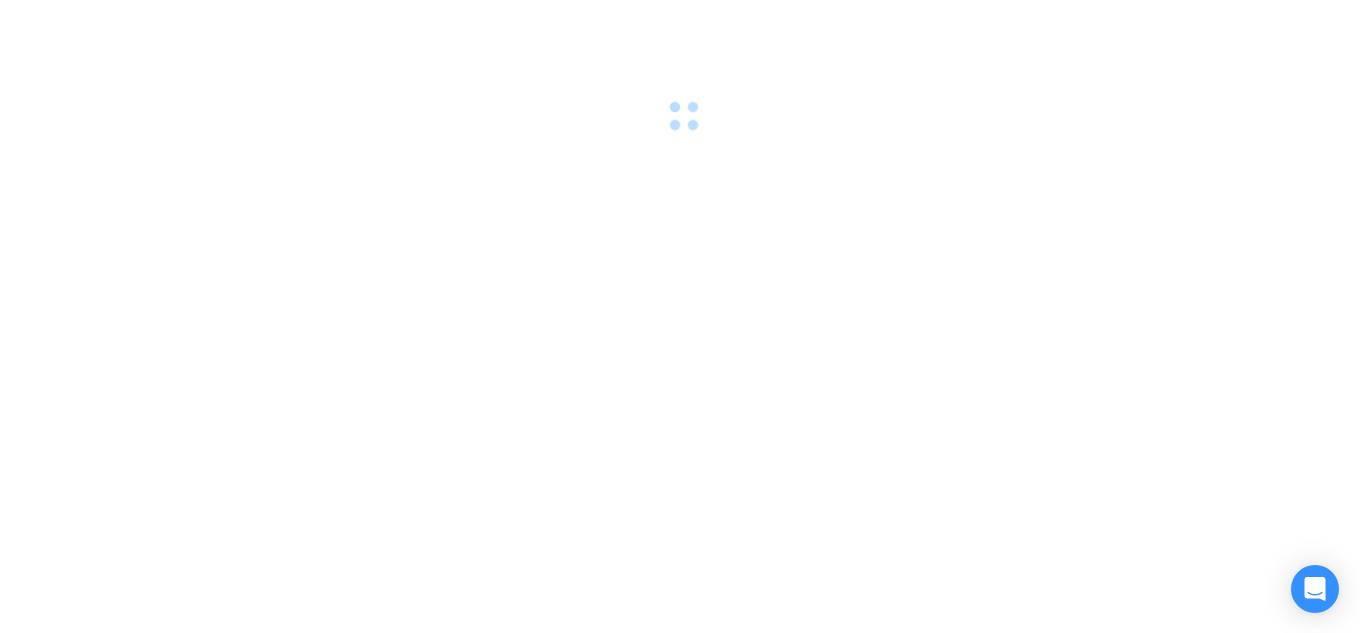 scroll, scrollTop: 0, scrollLeft: 0, axis: both 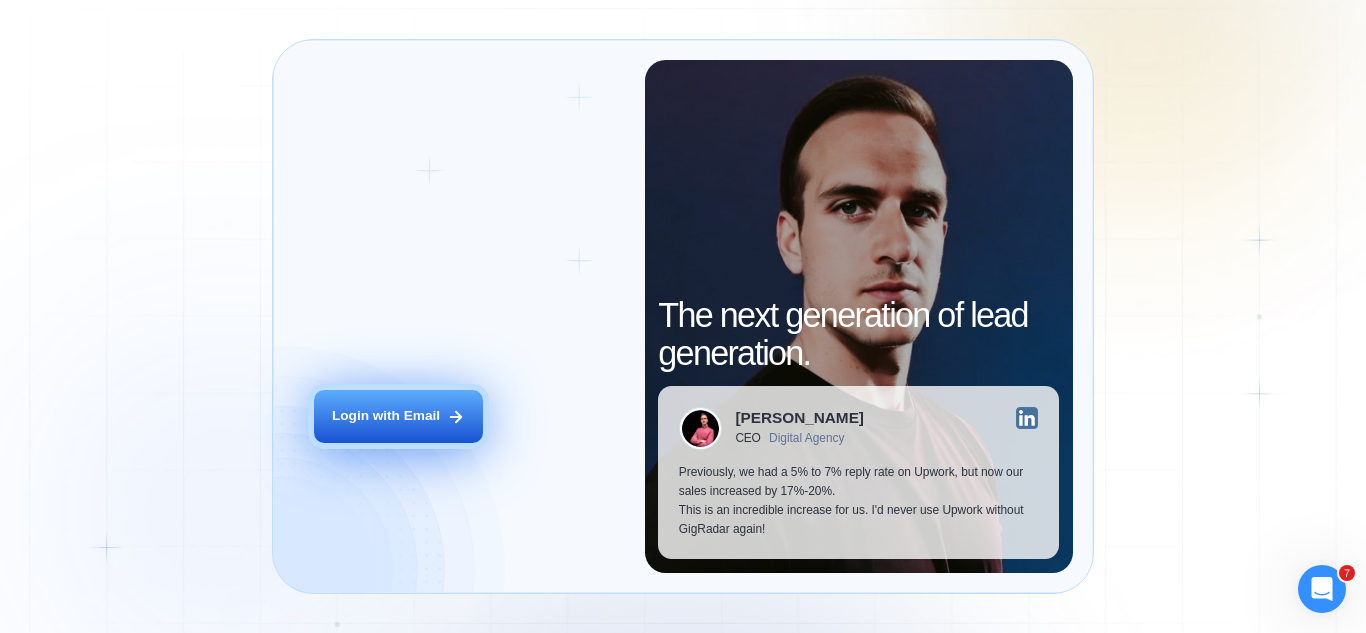 click on "Login with Email" at bounding box center (398, 416) 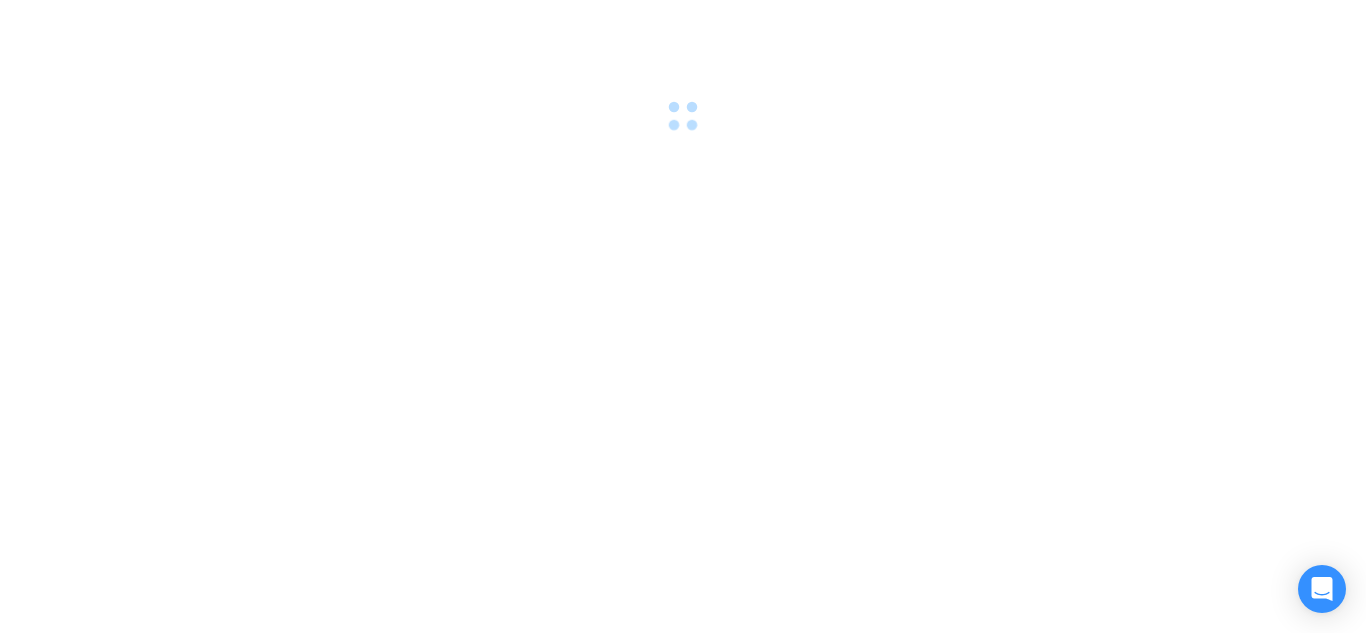 scroll, scrollTop: 0, scrollLeft: 0, axis: both 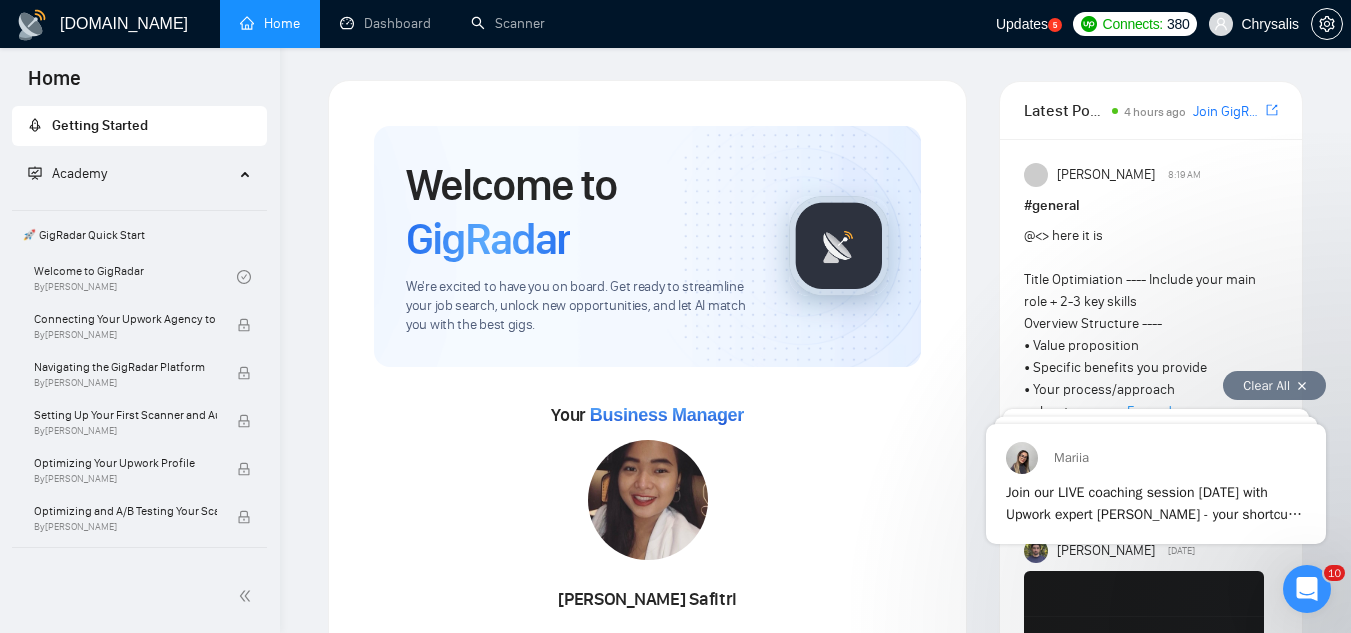 click on "Clear All" at bounding box center (1274, 385) 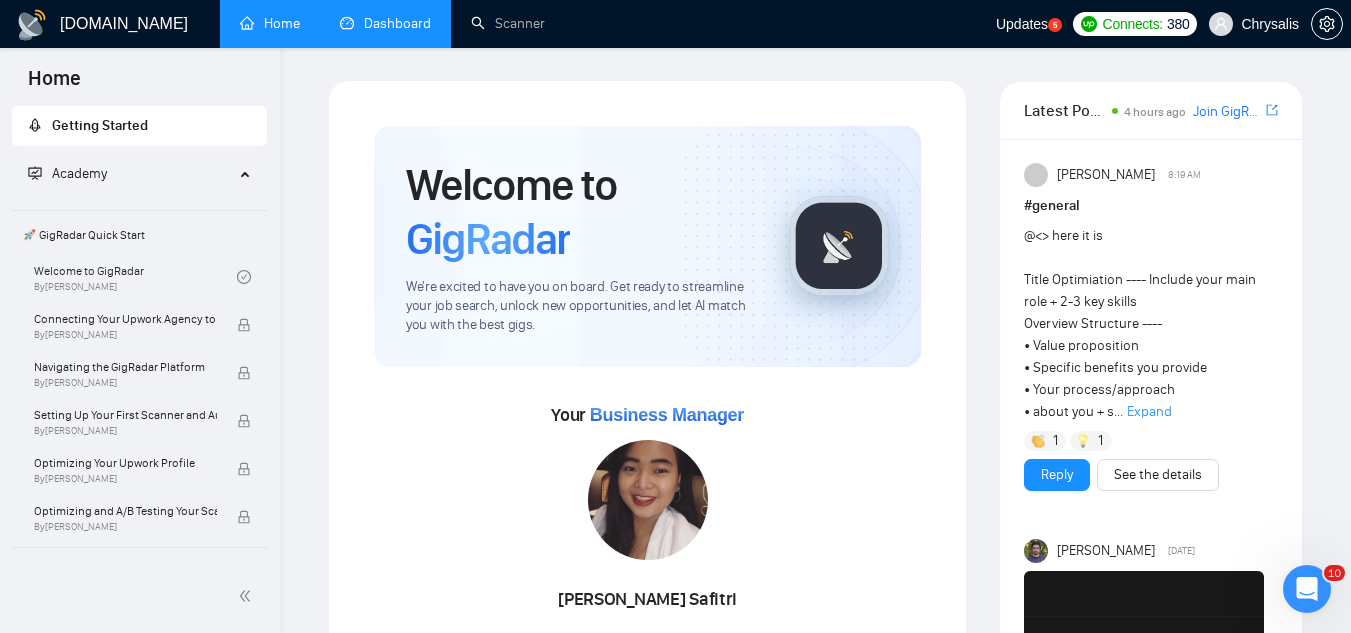 click on "Dashboard" at bounding box center [385, 23] 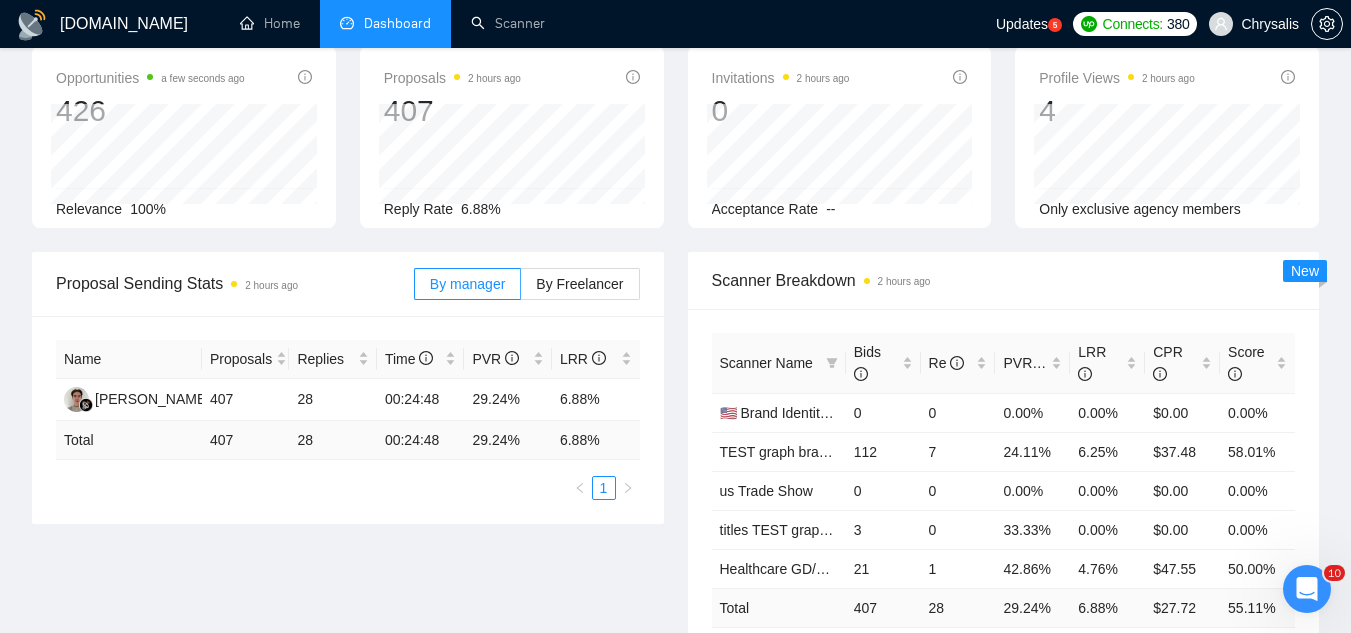 scroll, scrollTop: 0, scrollLeft: 0, axis: both 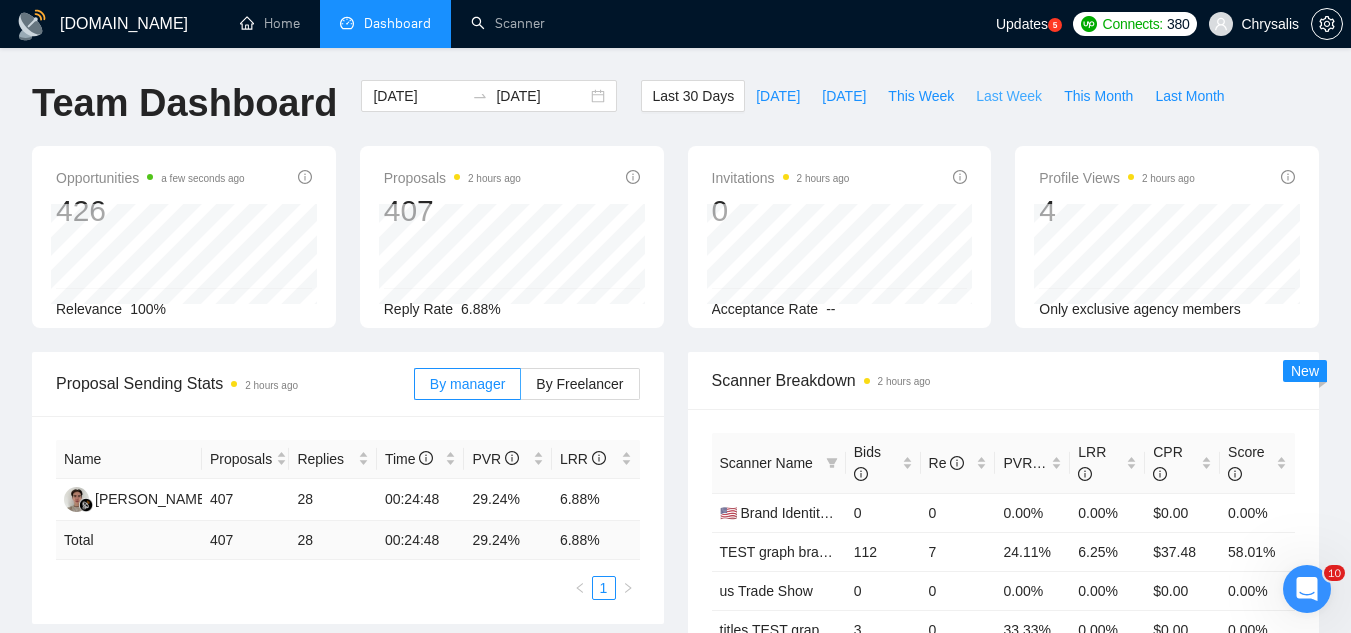 click on "Last Week" at bounding box center (1009, 96) 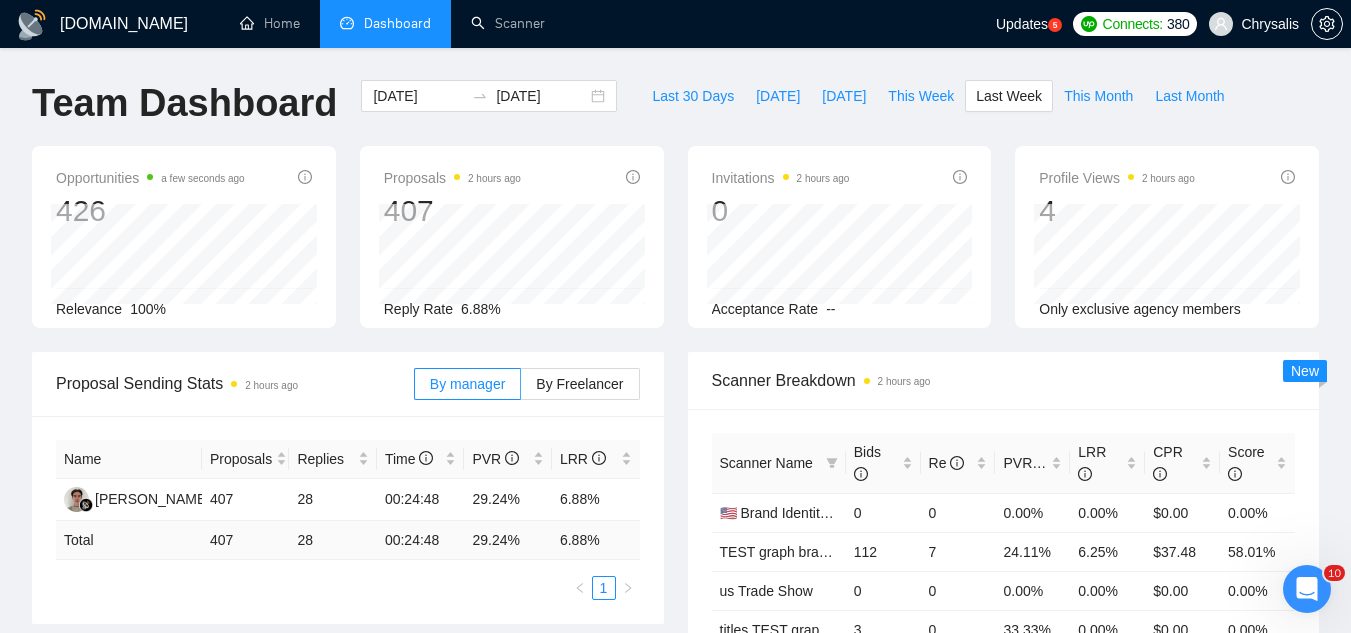 type on "[DATE]" 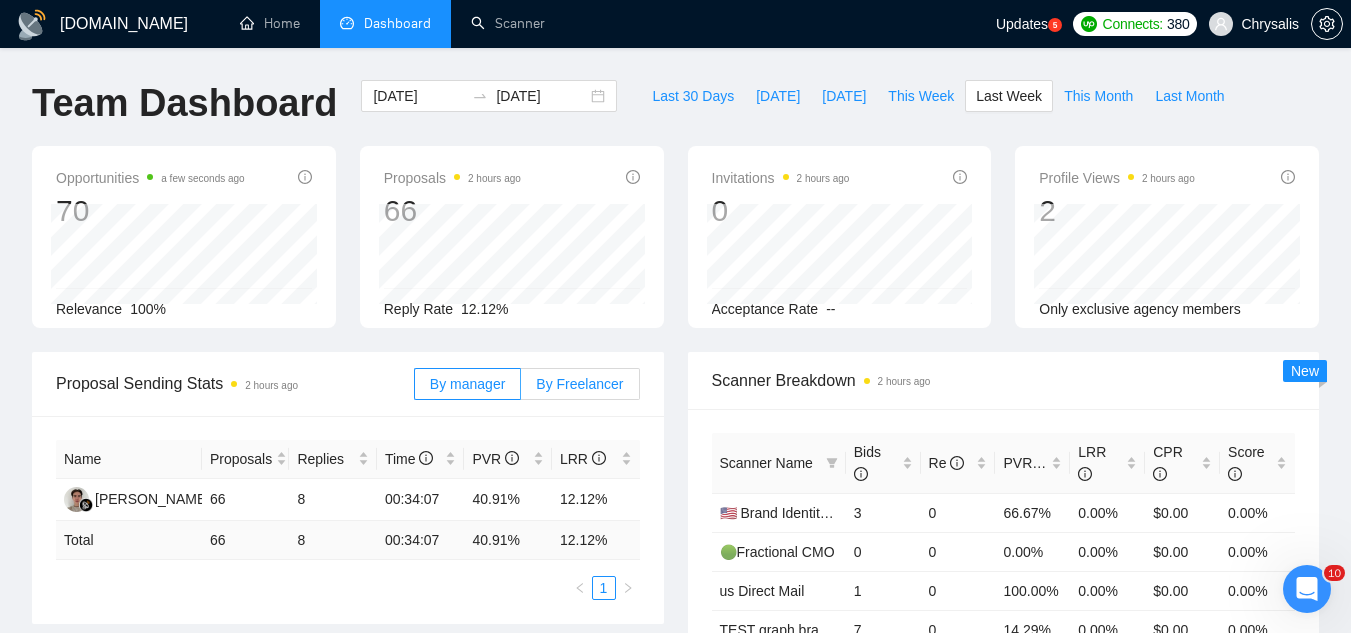 click on "By Freelancer" at bounding box center [579, 384] 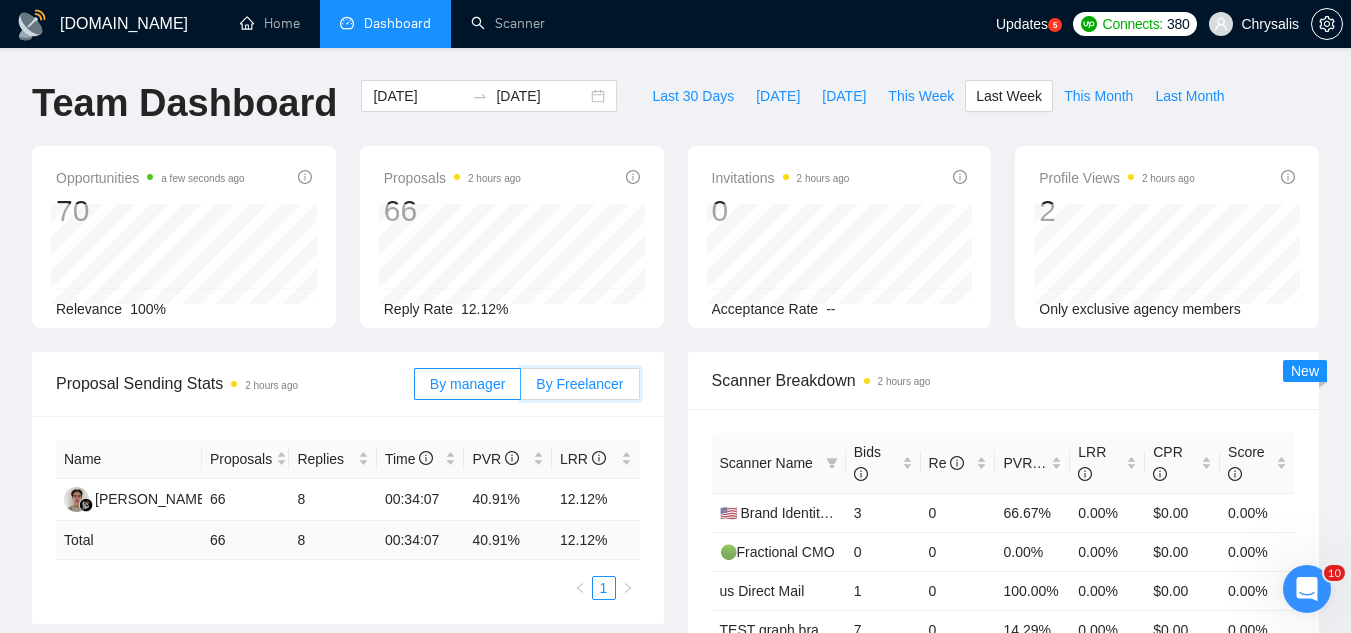 click on "By Freelancer" at bounding box center [521, 389] 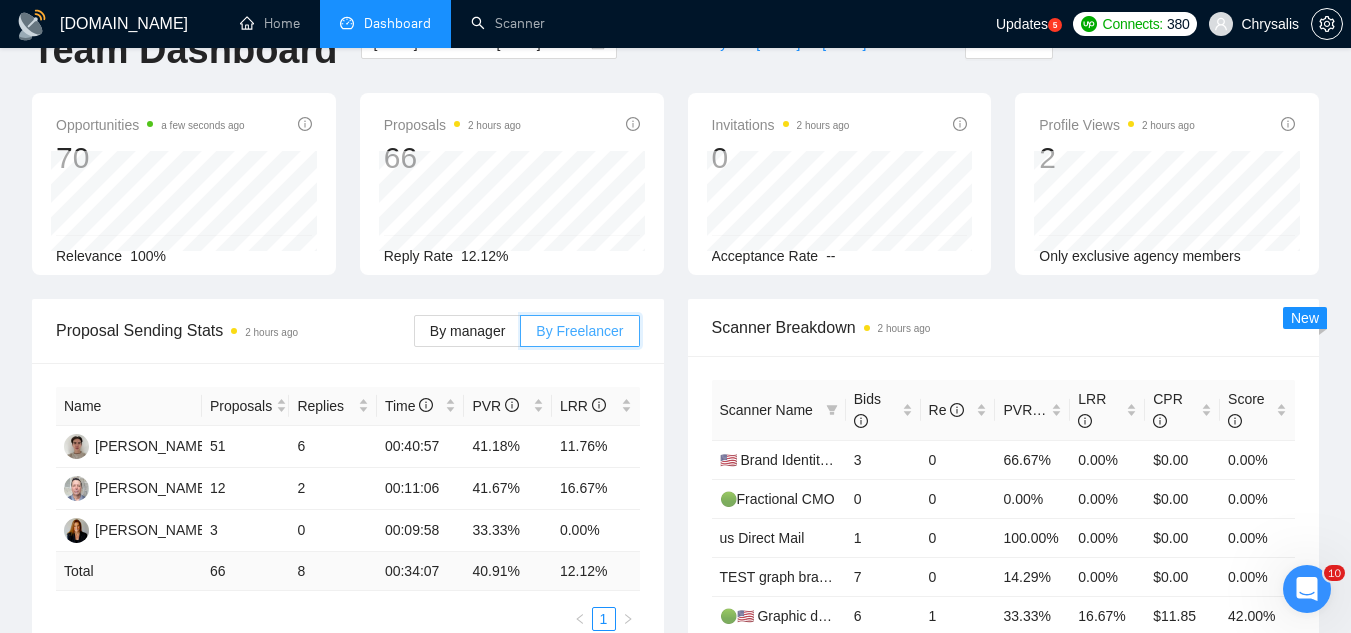 scroll, scrollTop: 100, scrollLeft: 0, axis: vertical 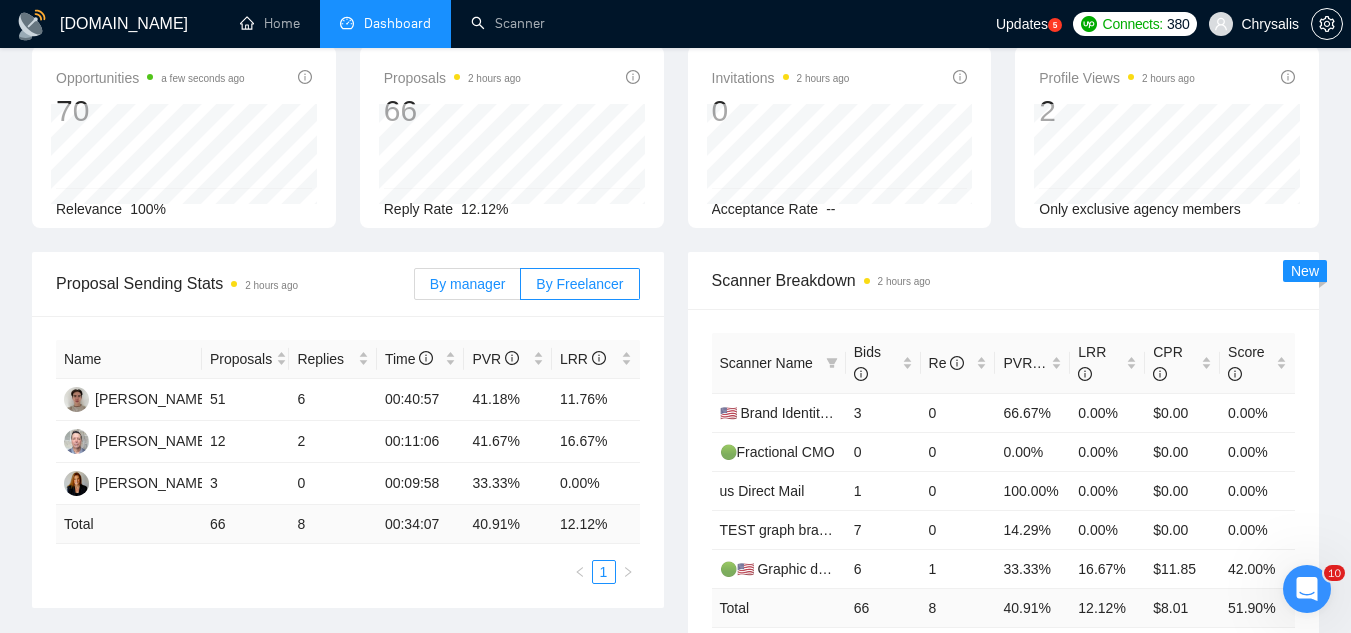 click on "By manager" at bounding box center (467, 284) 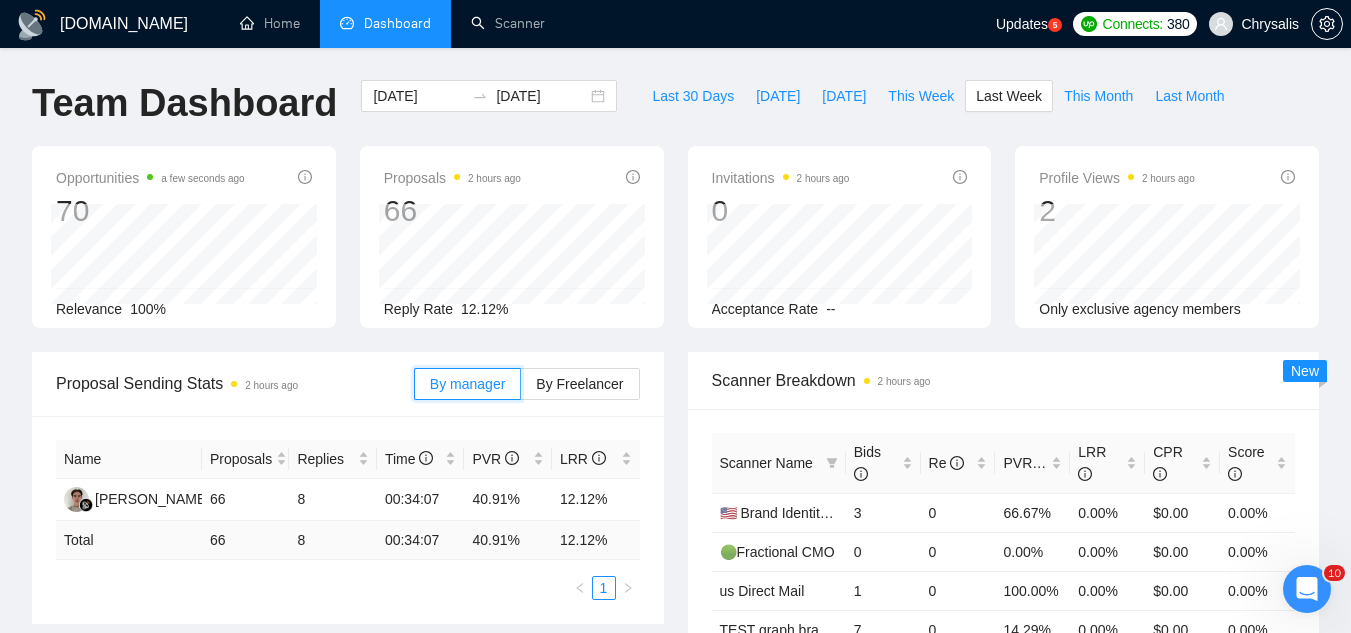 scroll, scrollTop: 300, scrollLeft: 0, axis: vertical 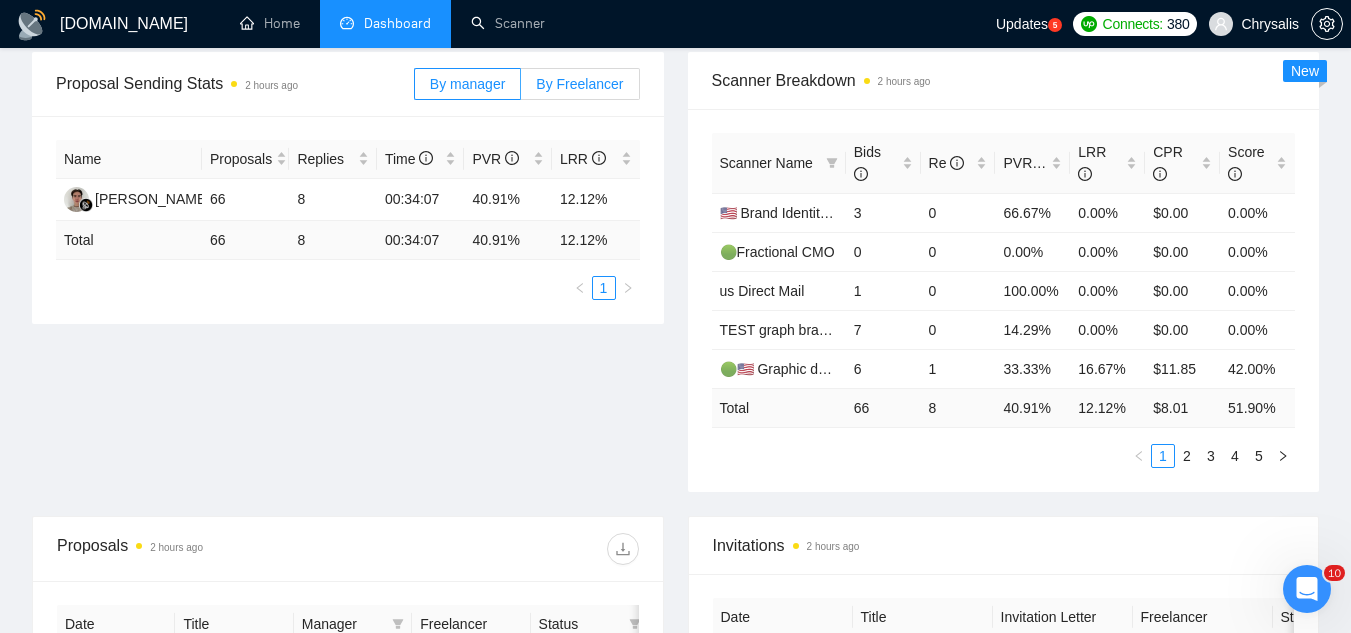 click on "By Freelancer" at bounding box center [579, 84] 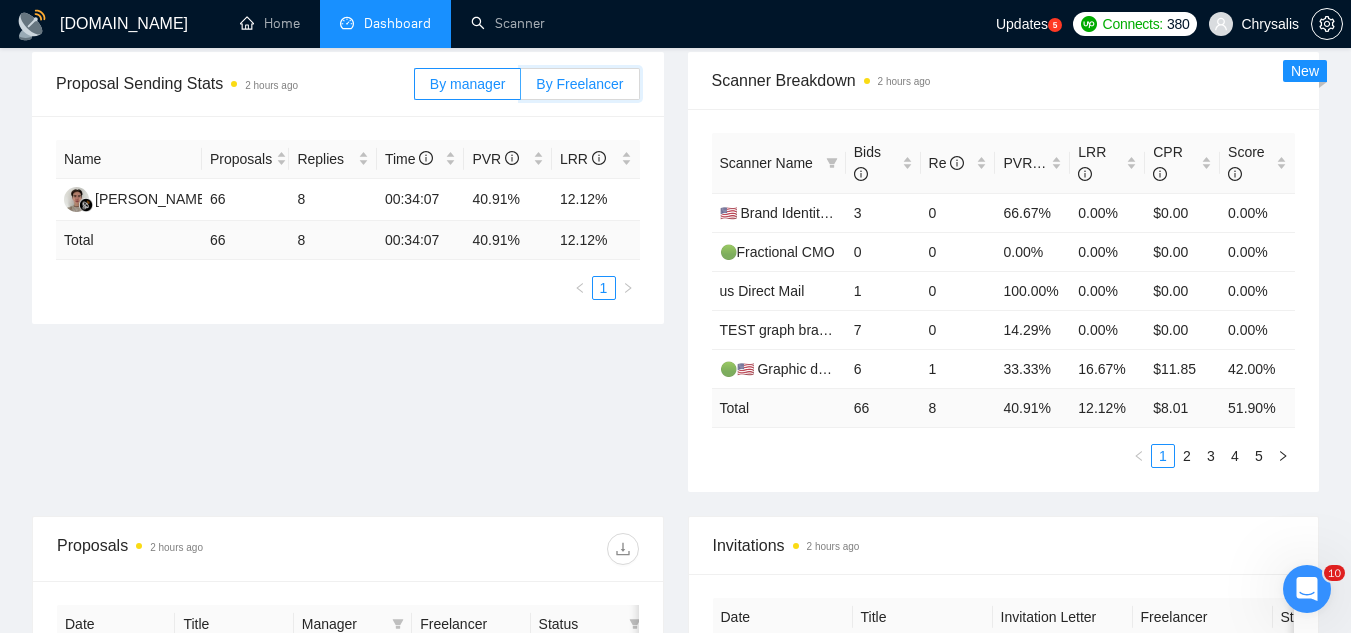 click on "By Freelancer" at bounding box center [521, 89] 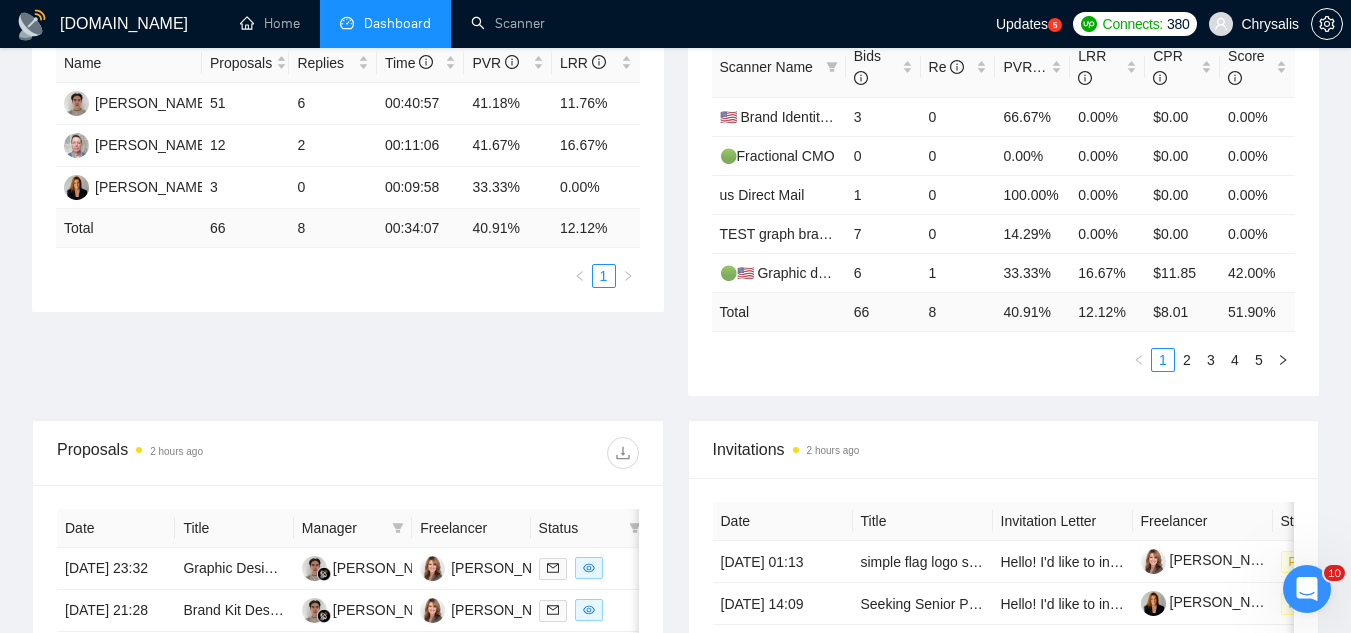 scroll, scrollTop: 600, scrollLeft: 0, axis: vertical 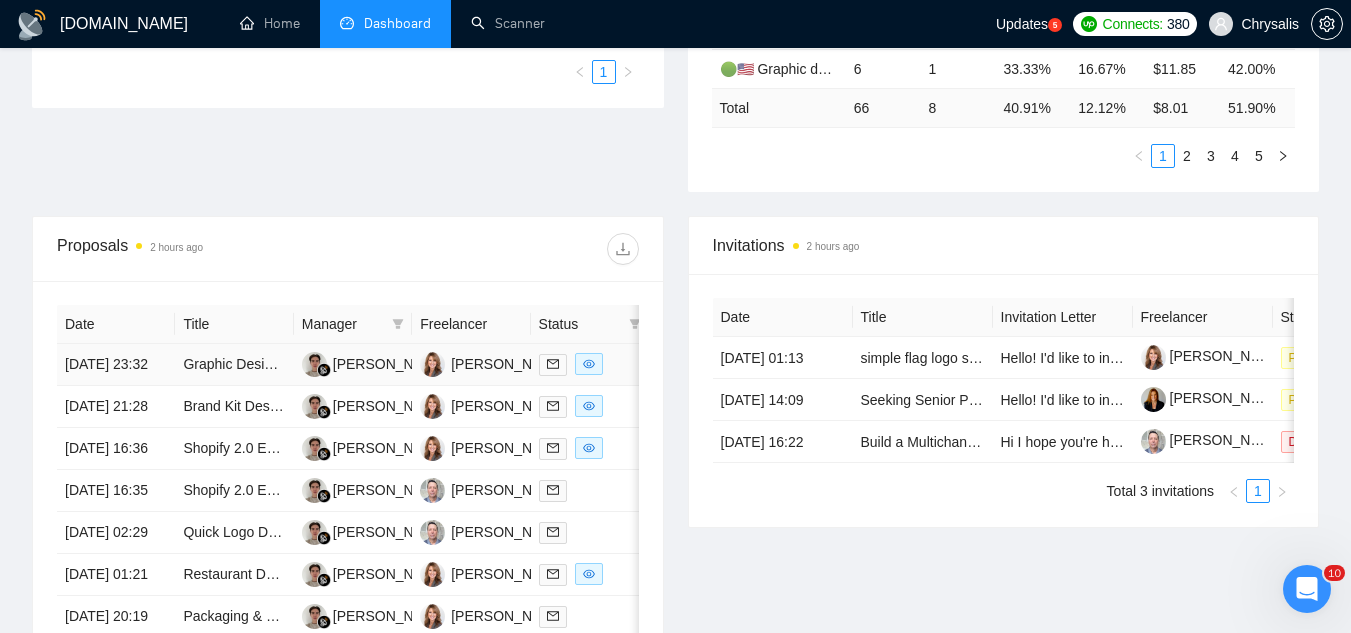 click on "Graphic Designer Needed for Product Label Update" at bounding box center (234, 365) 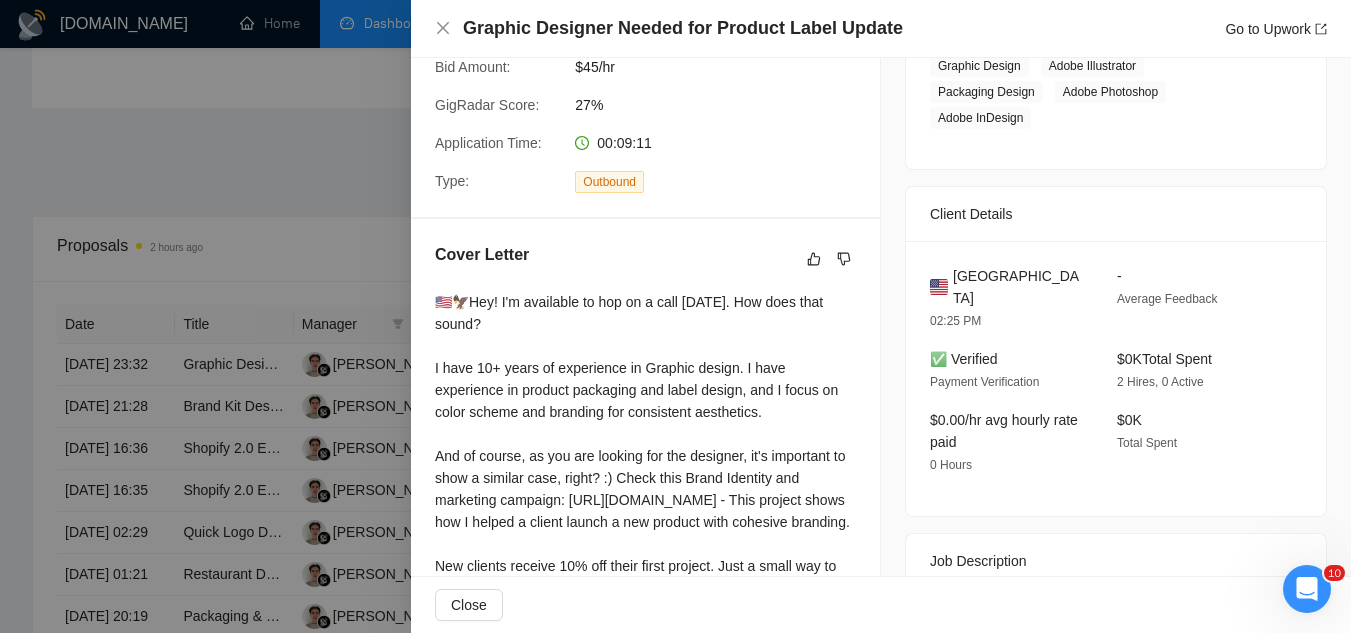 scroll, scrollTop: 300, scrollLeft: 0, axis: vertical 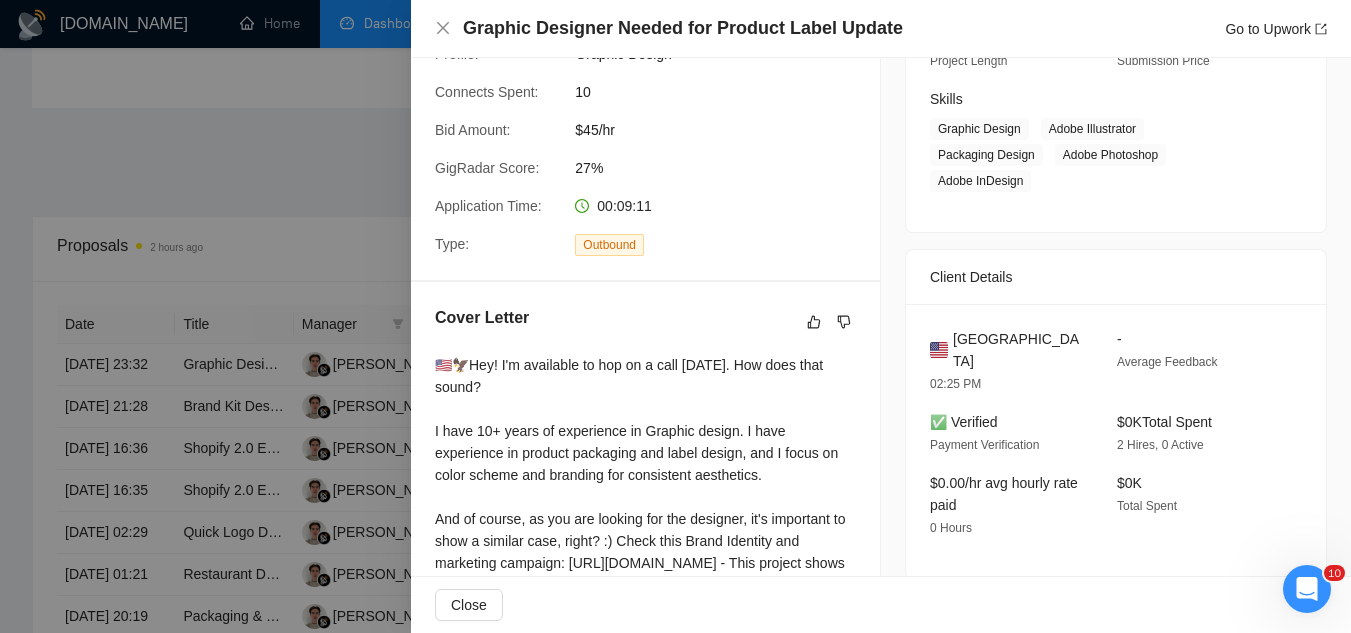 click at bounding box center [675, 316] 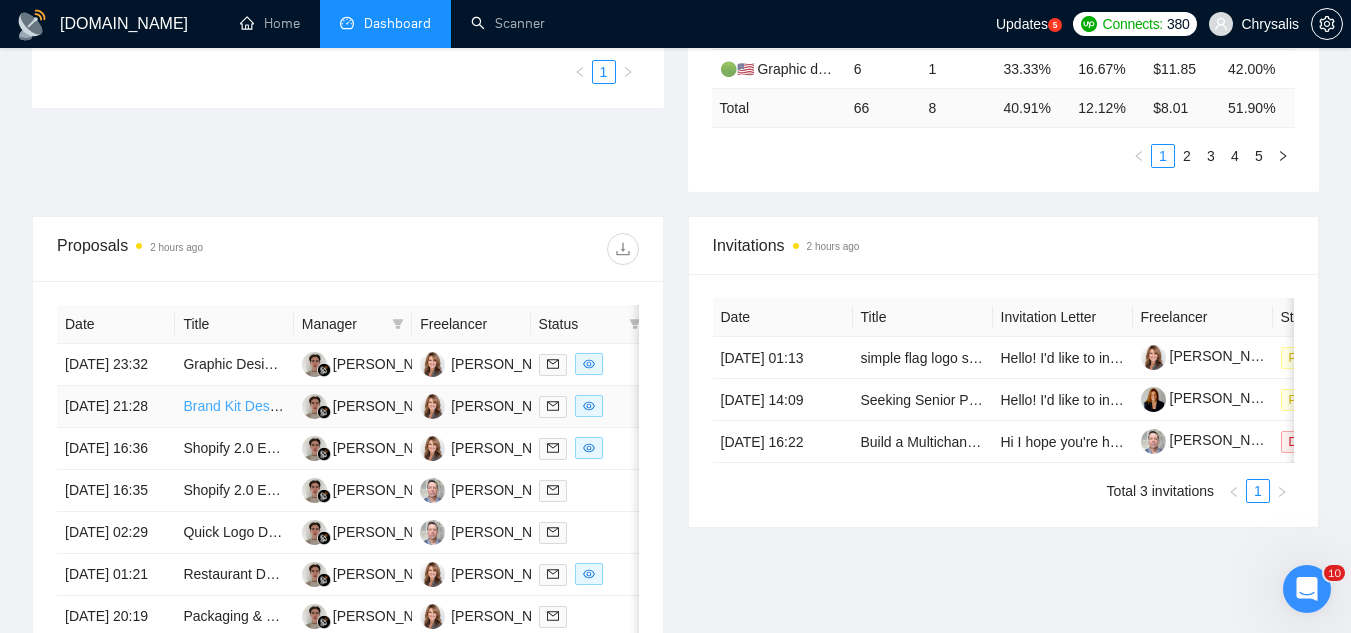click on "Brand Kit Design: Custom Icons and Patterns" at bounding box center [324, 406] 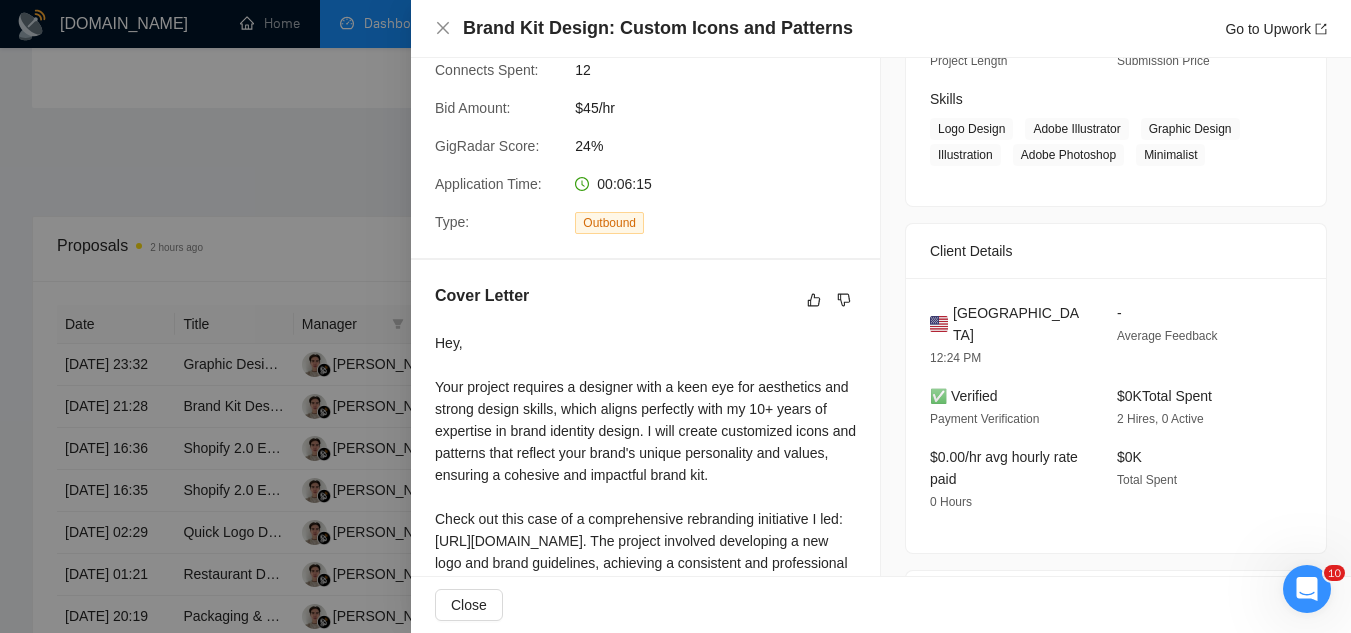 click at bounding box center (675, 316) 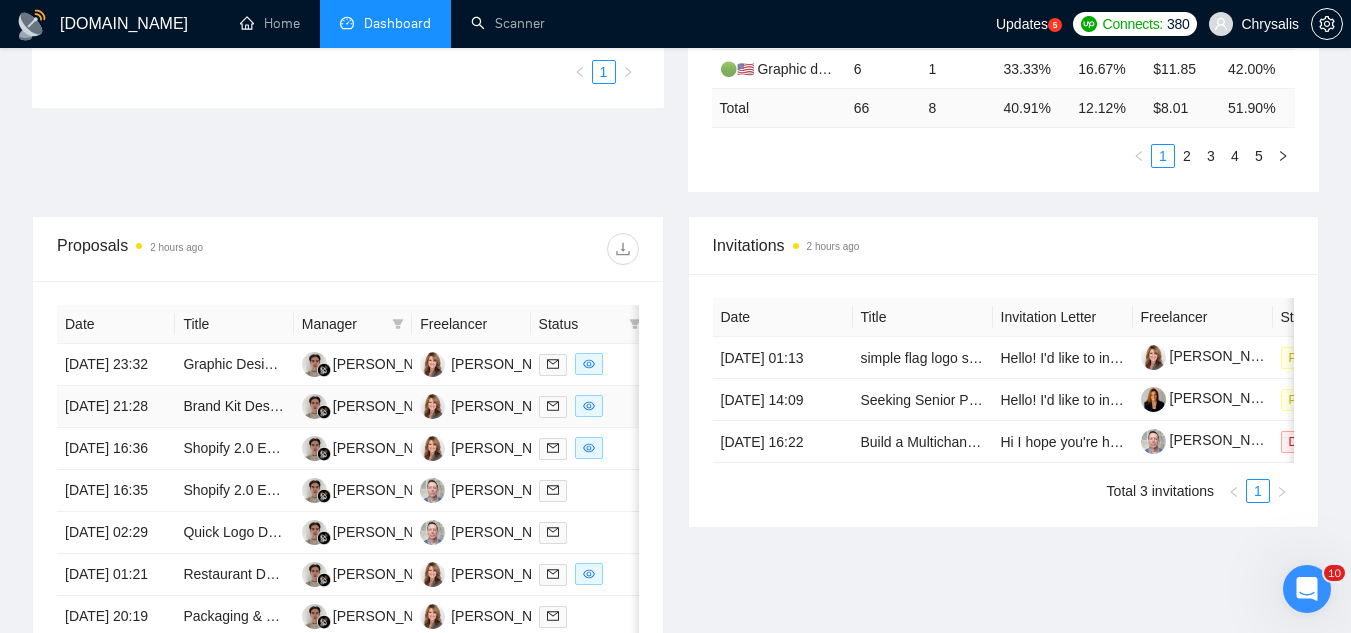 click on "Brand Kit Design: Custom Icons and Patterns" at bounding box center [234, 407] 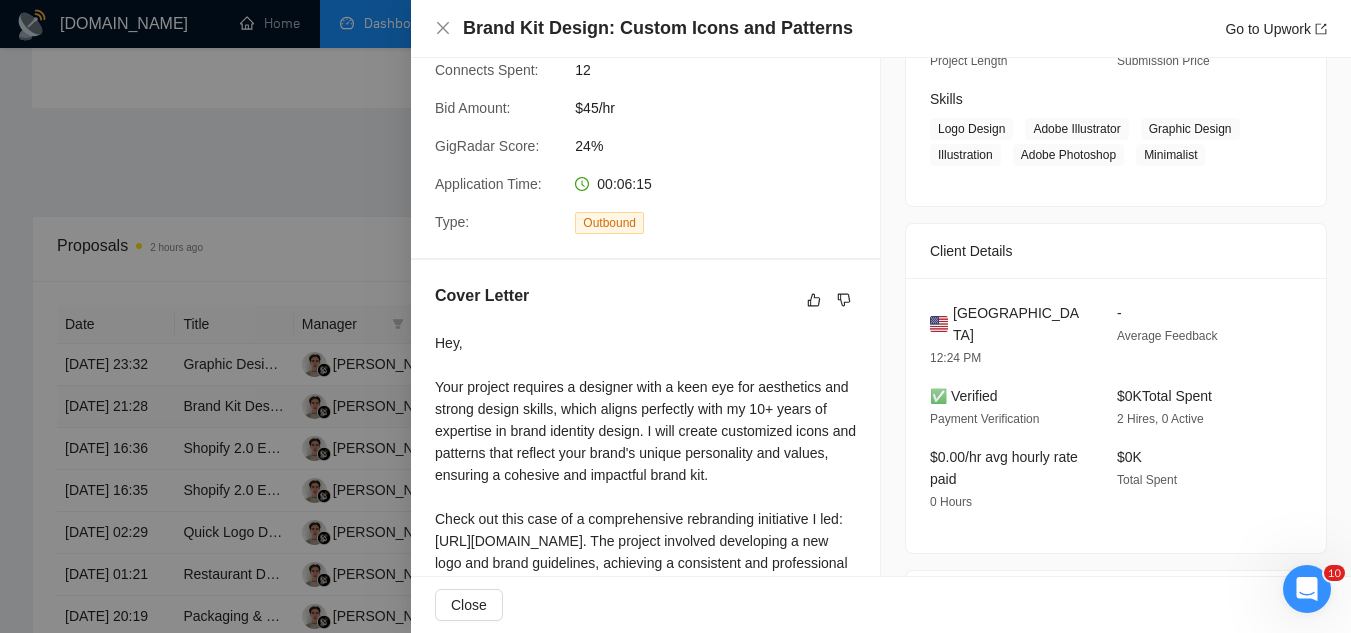 click at bounding box center [675, 316] 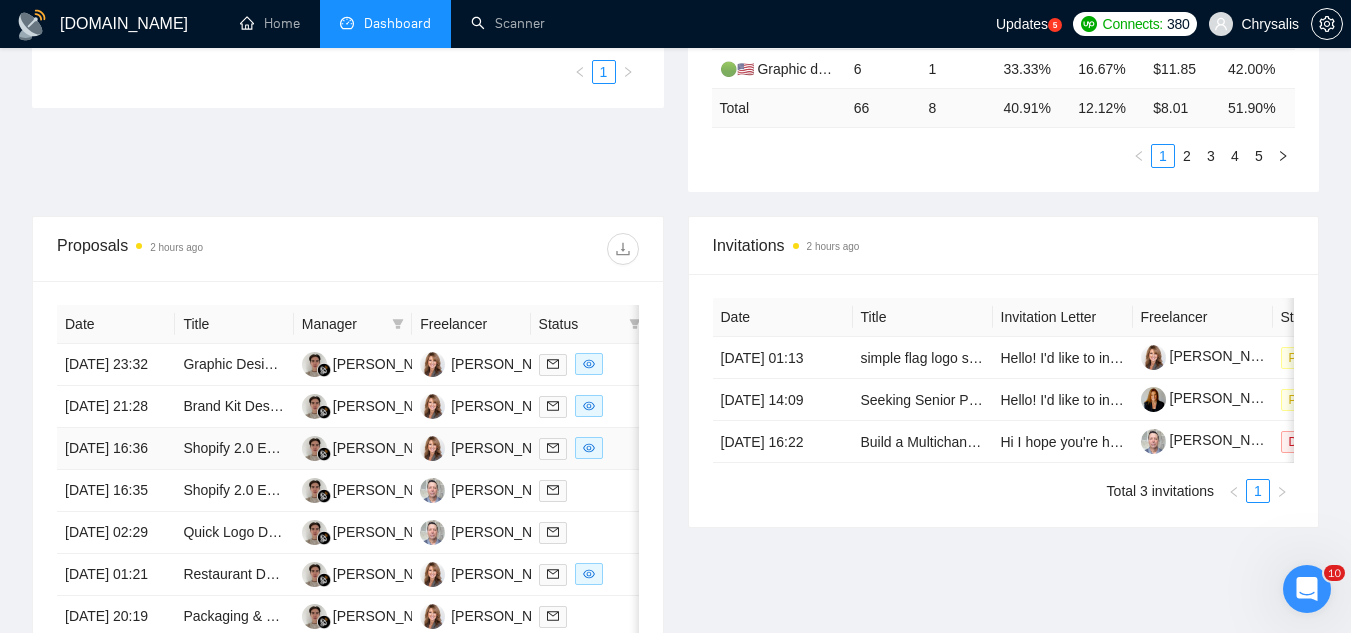 click on "Shopify 2.0 Expert for Trilo Wellness Brand" at bounding box center (234, 449) 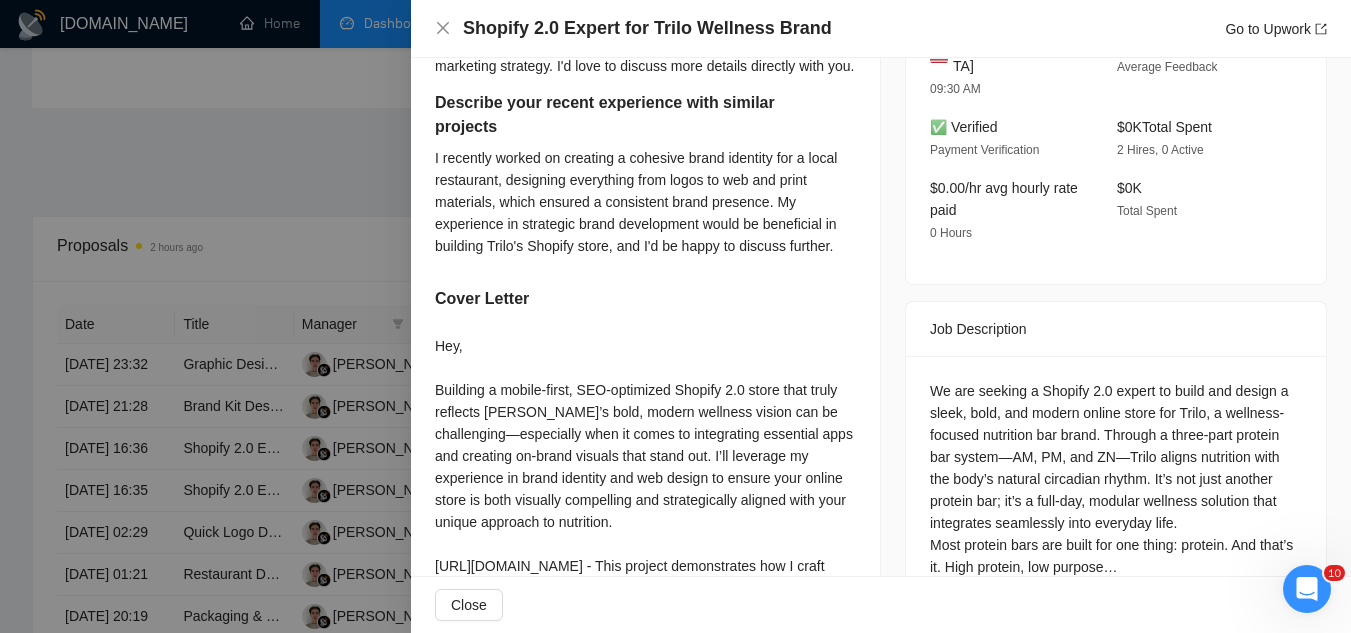 scroll, scrollTop: 800, scrollLeft: 0, axis: vertical 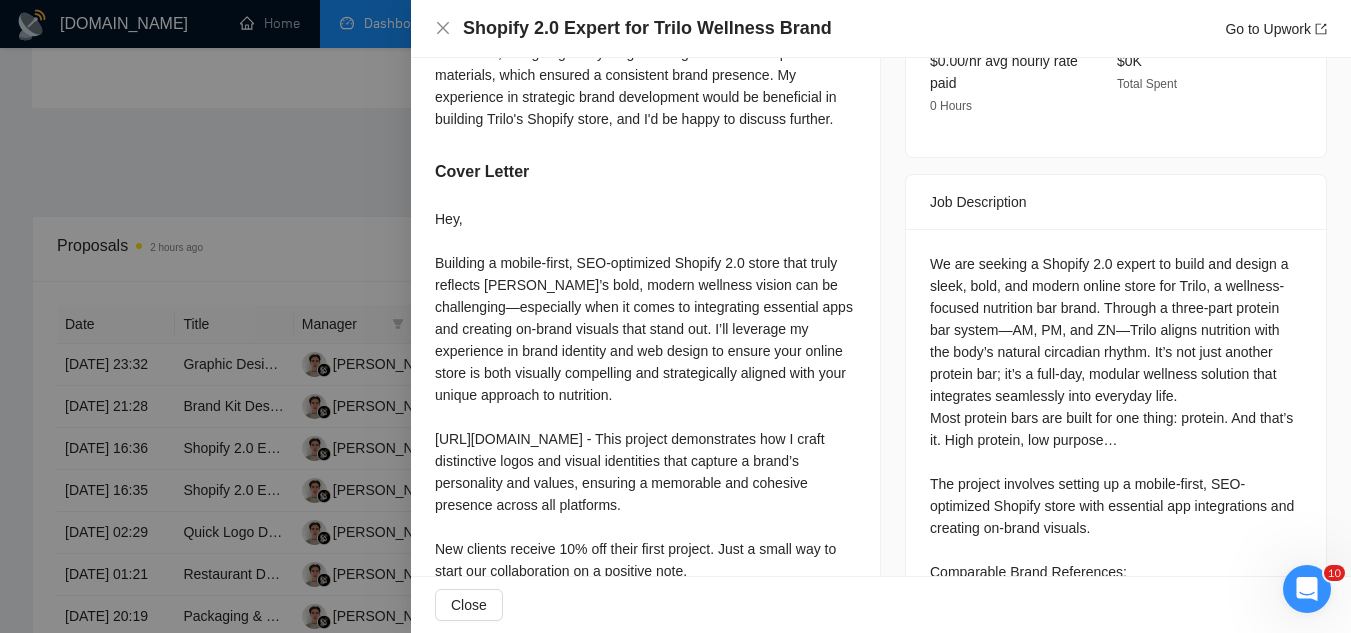 click at bounding box center [675, 316] 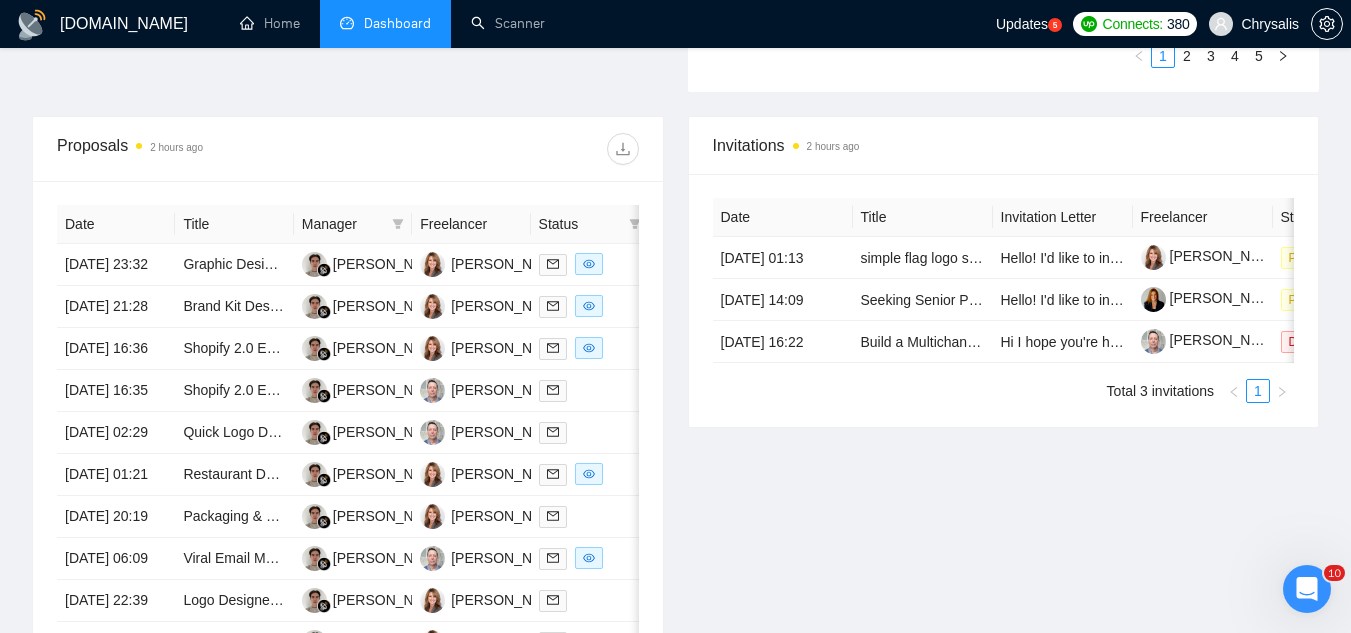 scroll, scrollTop: 800, scrollLeft: 0, axis: vertical 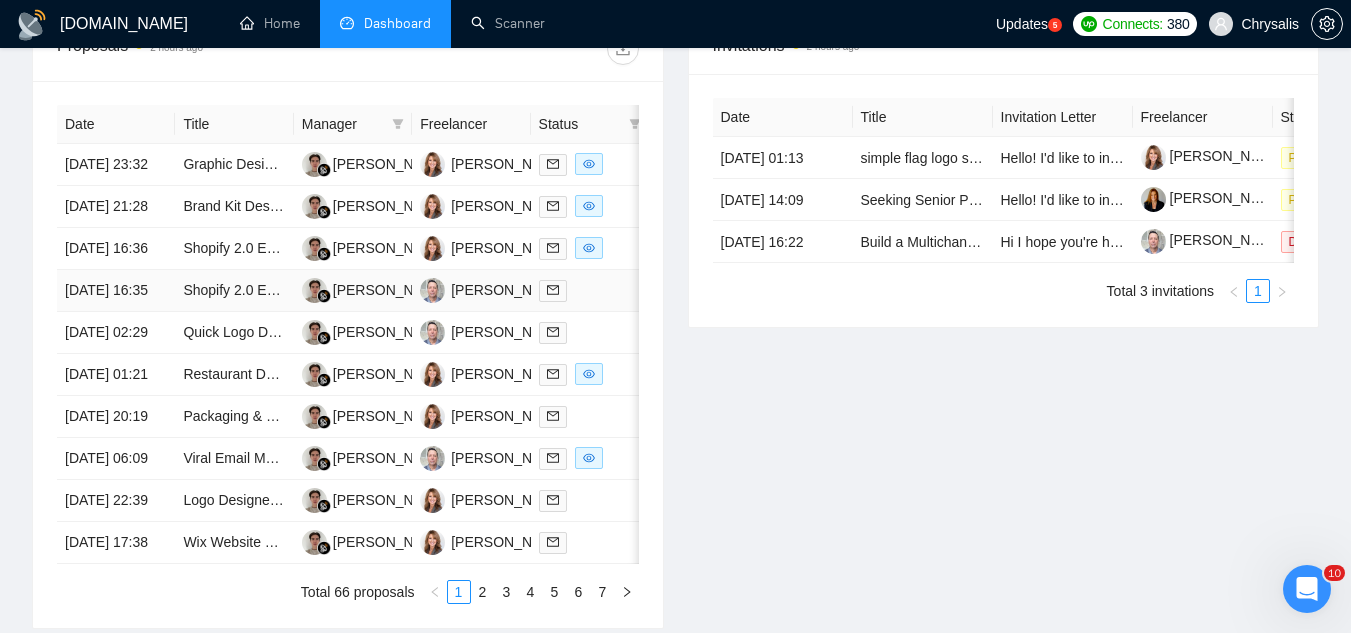 click on "Shopify 2.0 Expert for Trilo Wellness Brand" at bounding box center [234, 291] 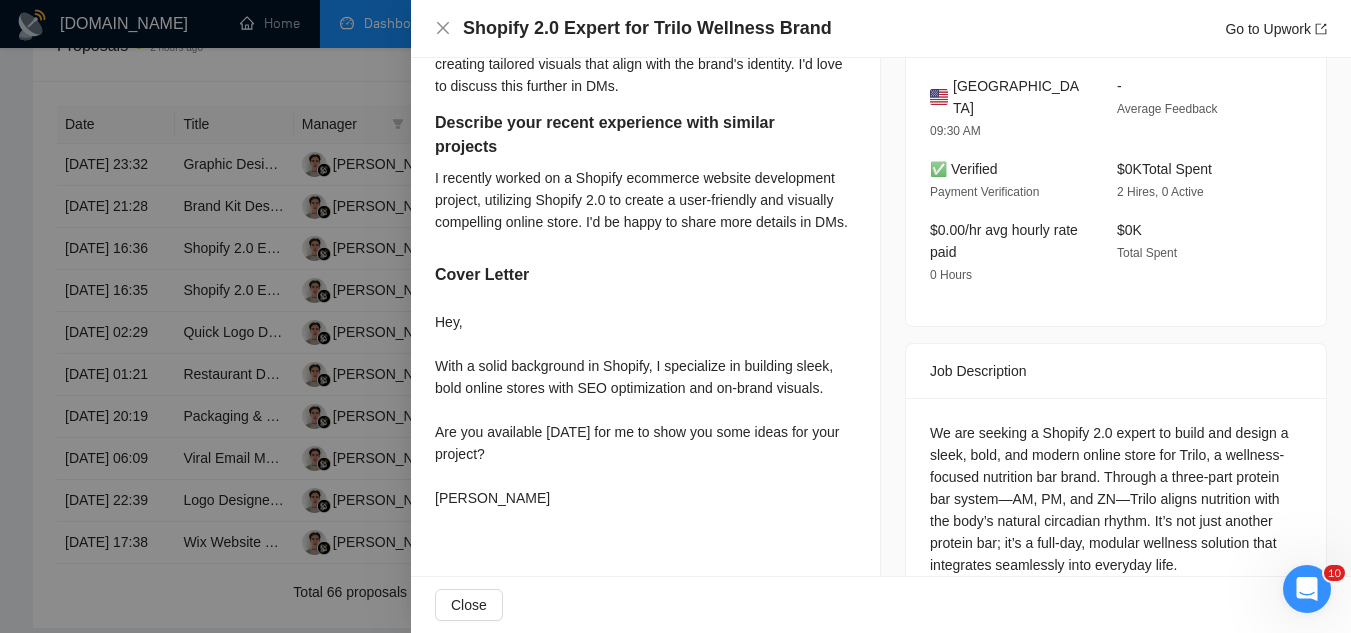 scroll, scrollTop: 596, scrollLeft: 0, axis: vertical 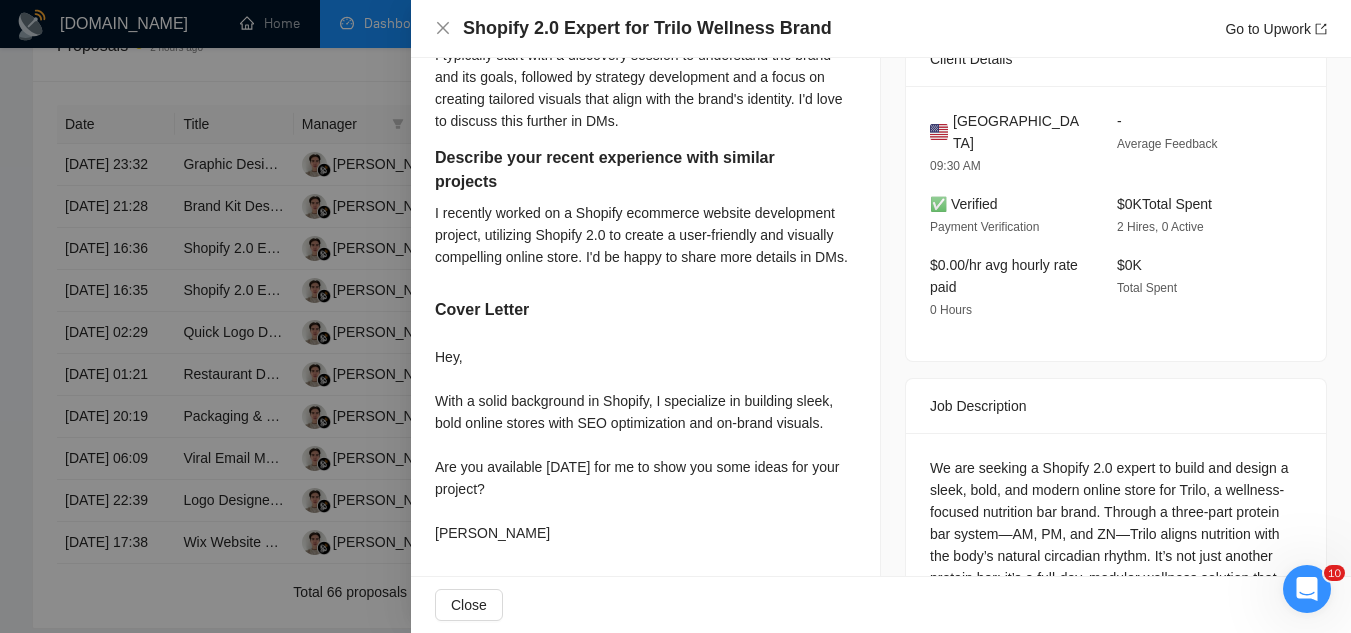click at bounding box center (675, 316) 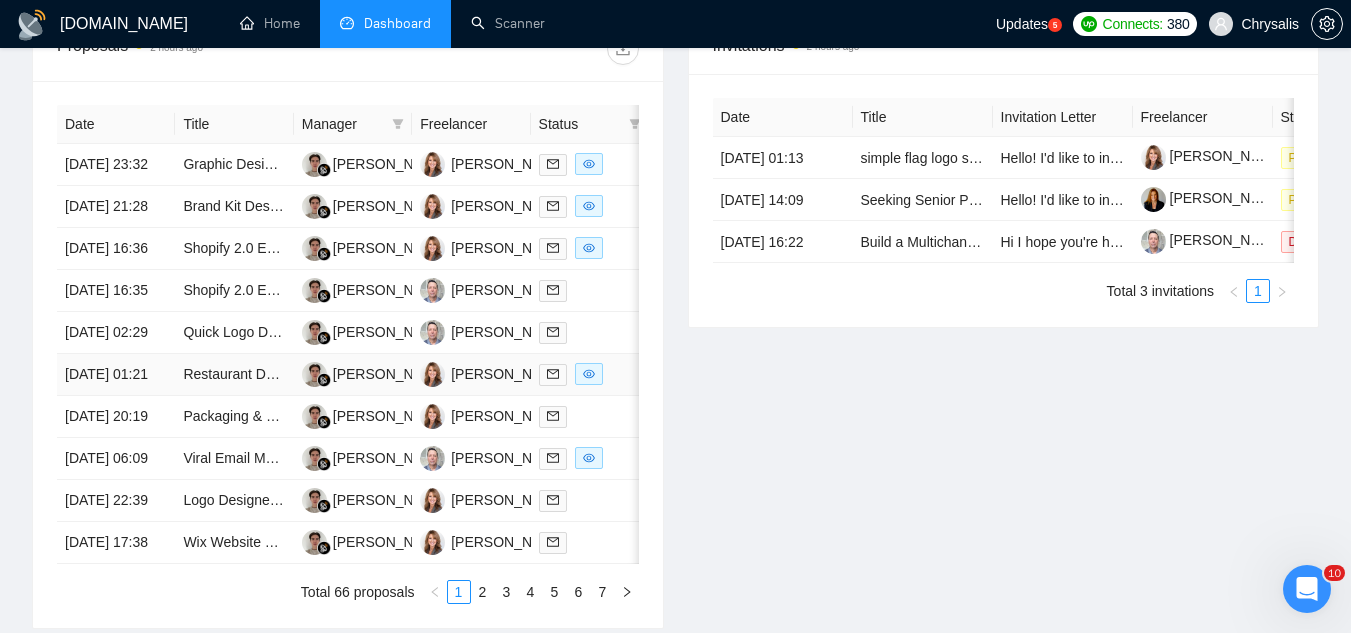 click on "Restaurant Design Coordination of colors for flooring, furniture, art work." at bounding box center (234, 375) 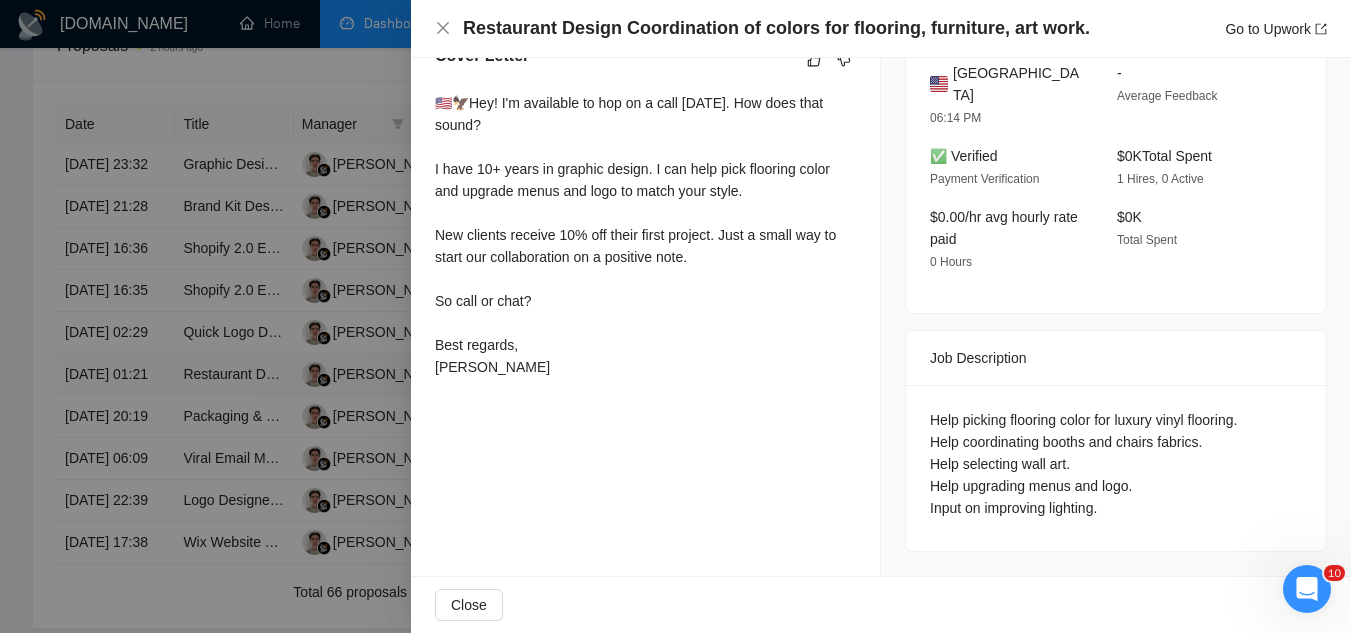 scroll, scrollTop: 512, scrollLeft: 0, axis: vertical 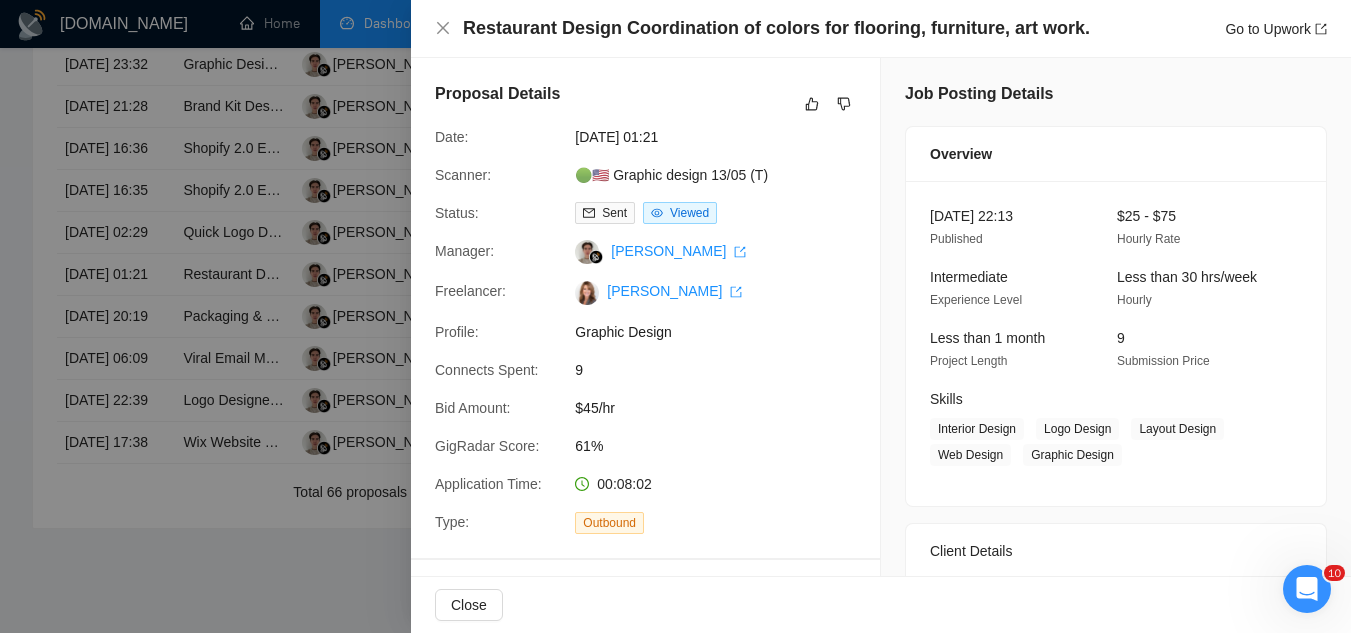 click at bounding box center [675, 316] 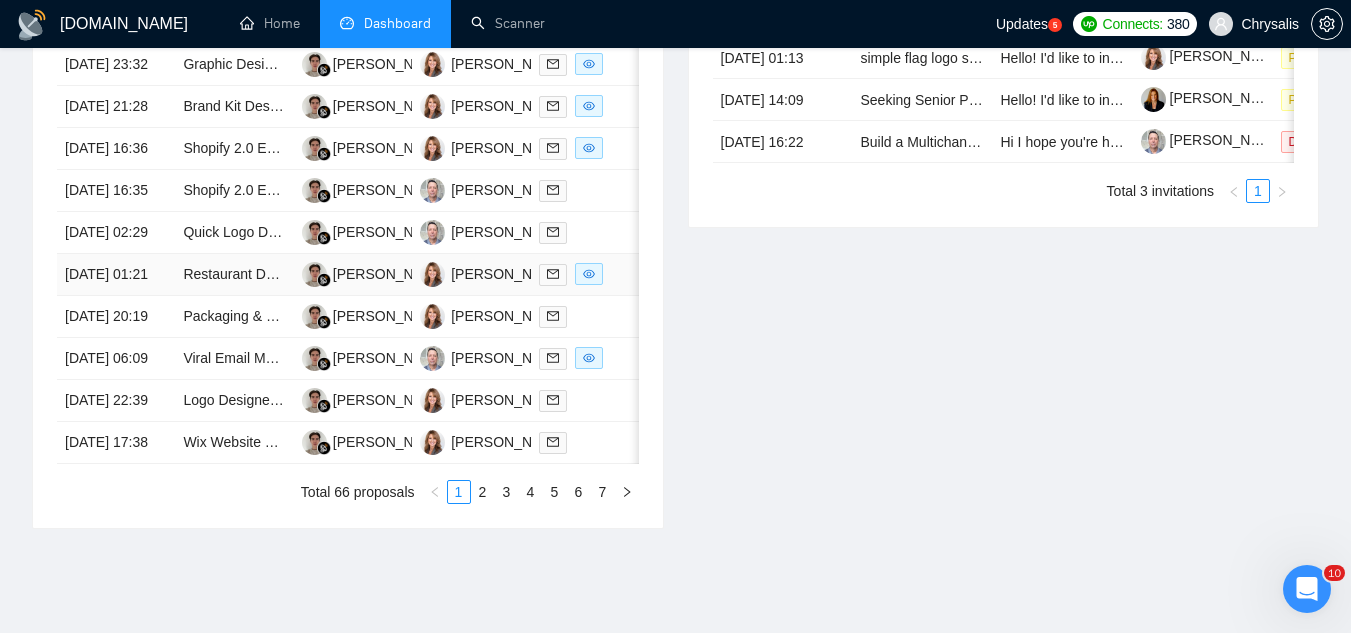 click on "Restaurant Design Coordination of colors for flooring, furniture, art work." at bounding box center (234, 275) 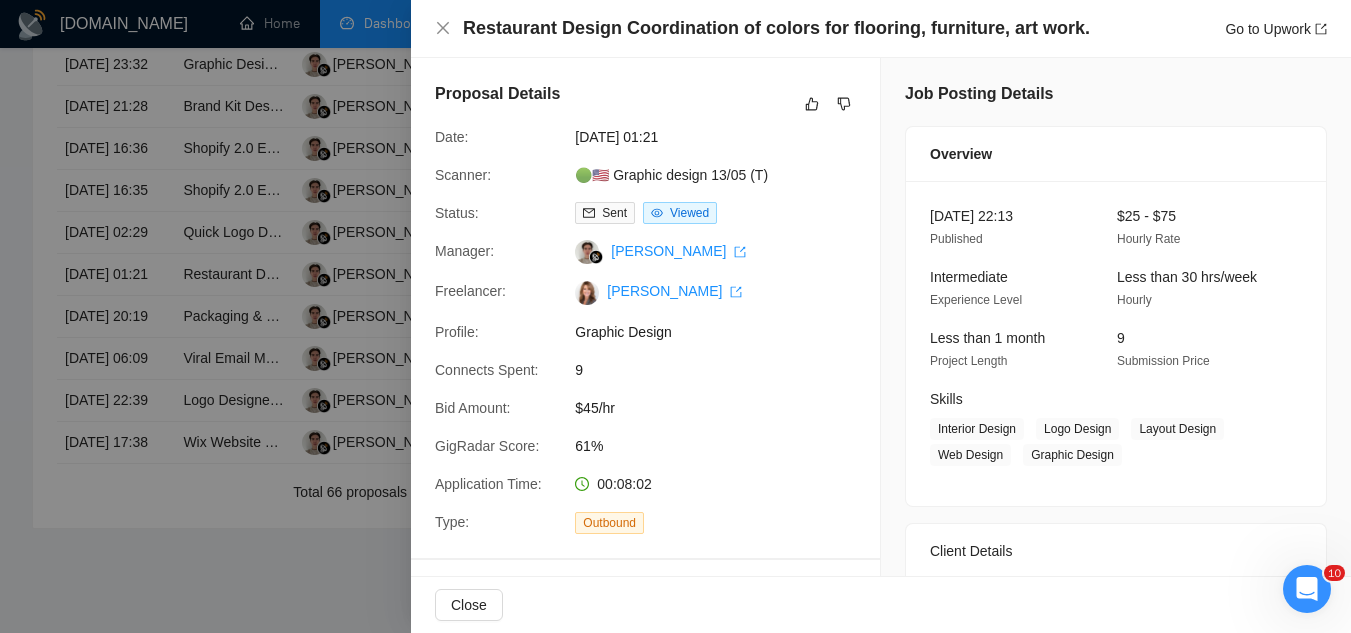 click at bounding box center [675, 316] 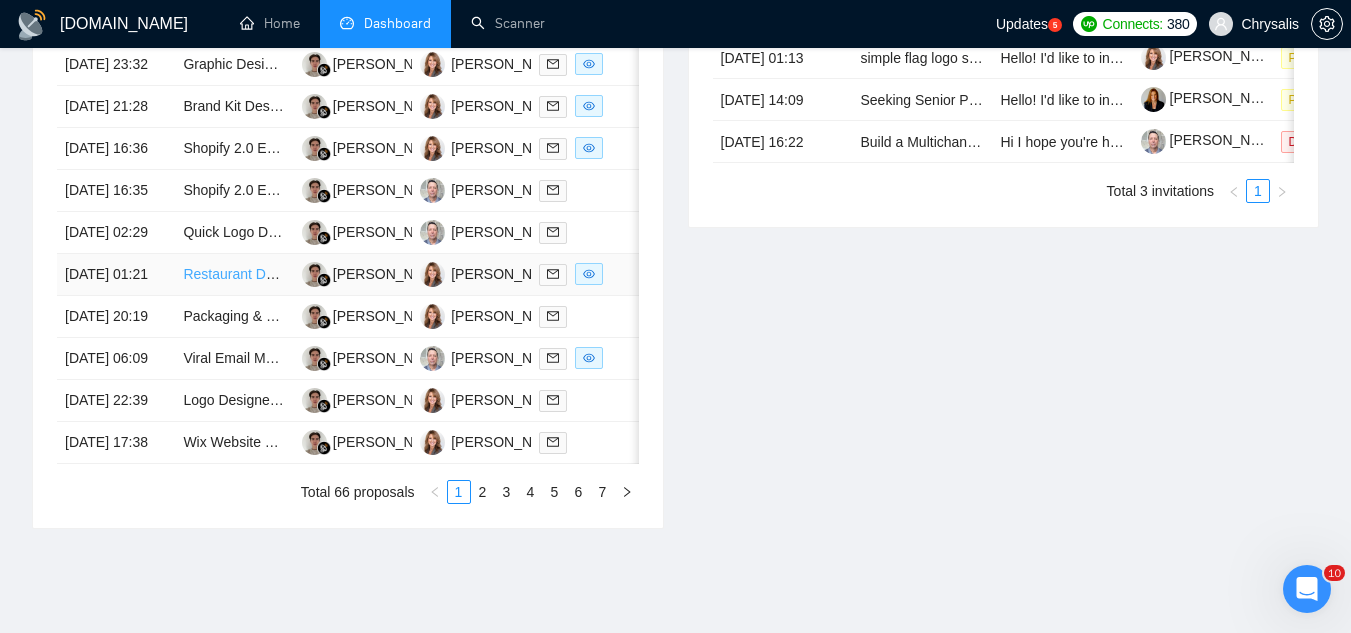 click on "Restaurant Design Coordination of colors for flooring, furniture, art work." at bounding box center [406, 274] 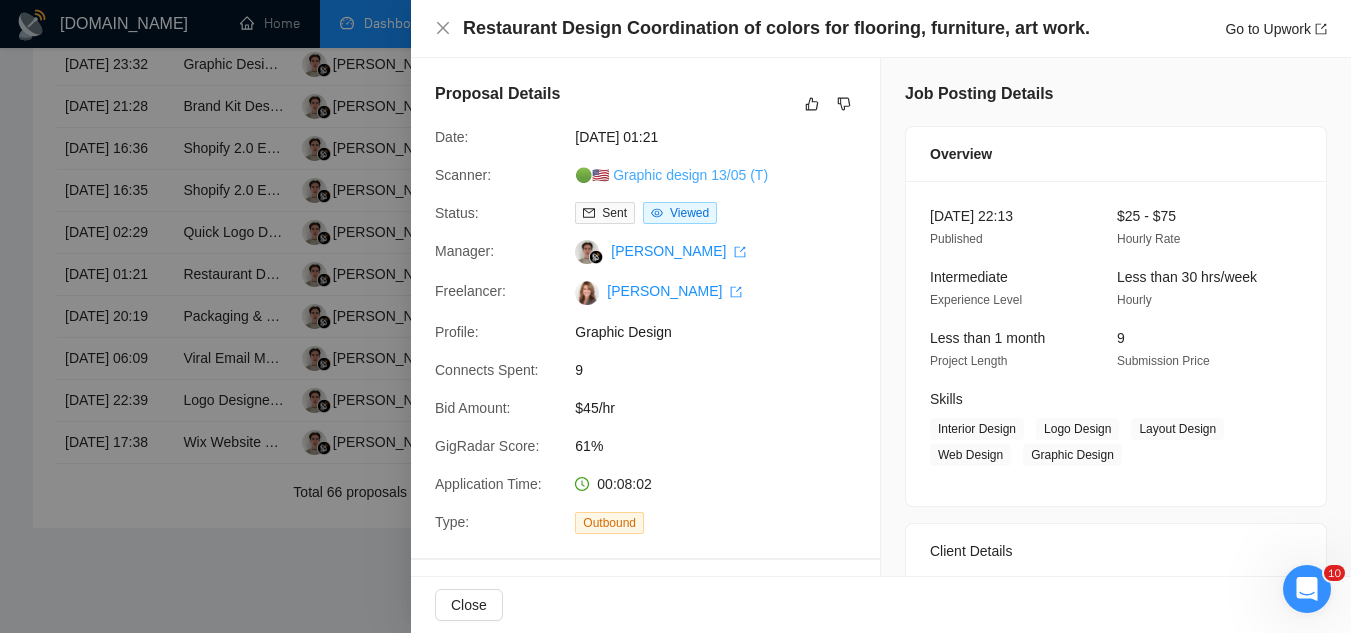 click on "🟢🇺🇸 Graphic design 13/05 (T)" at bounding box center [671, 175] 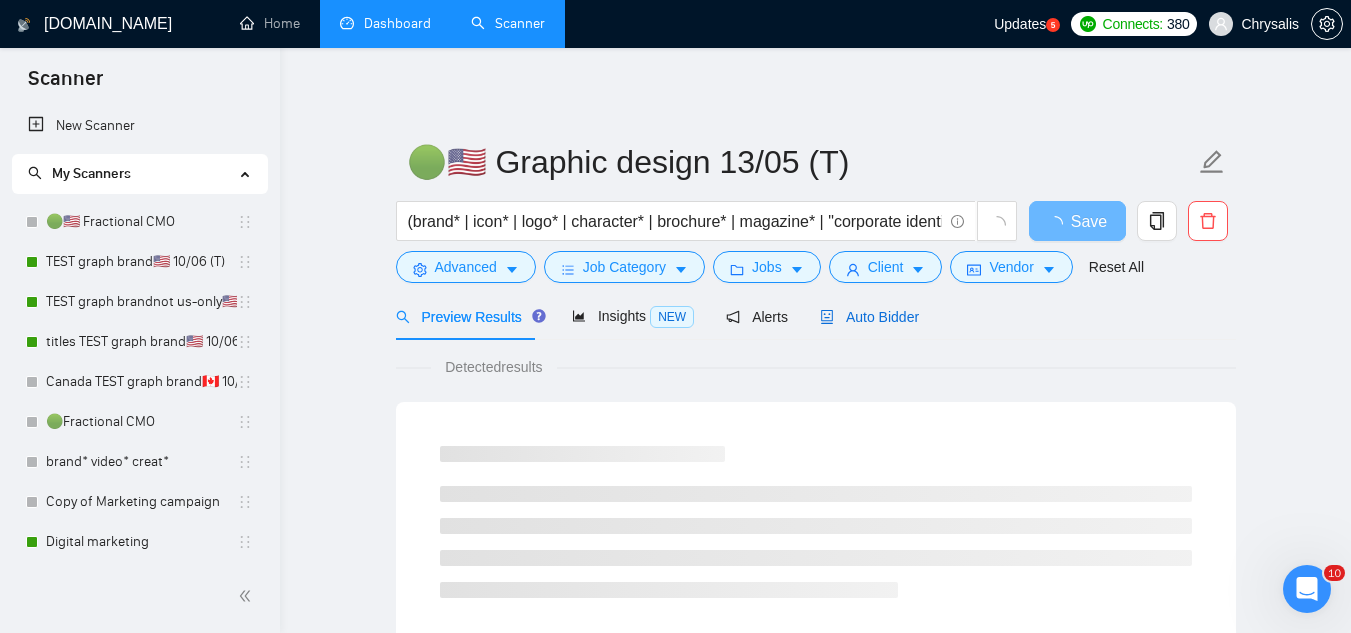 click on "Auto Bidder" at bounding box center (869, 317) 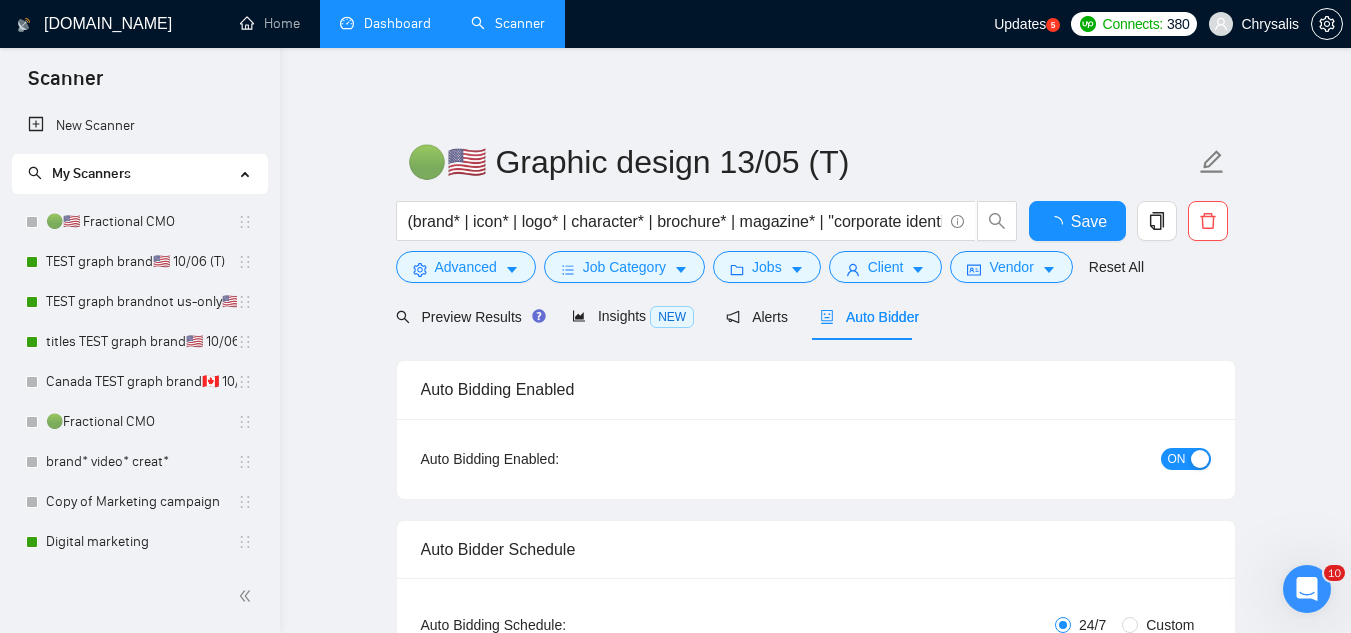 type 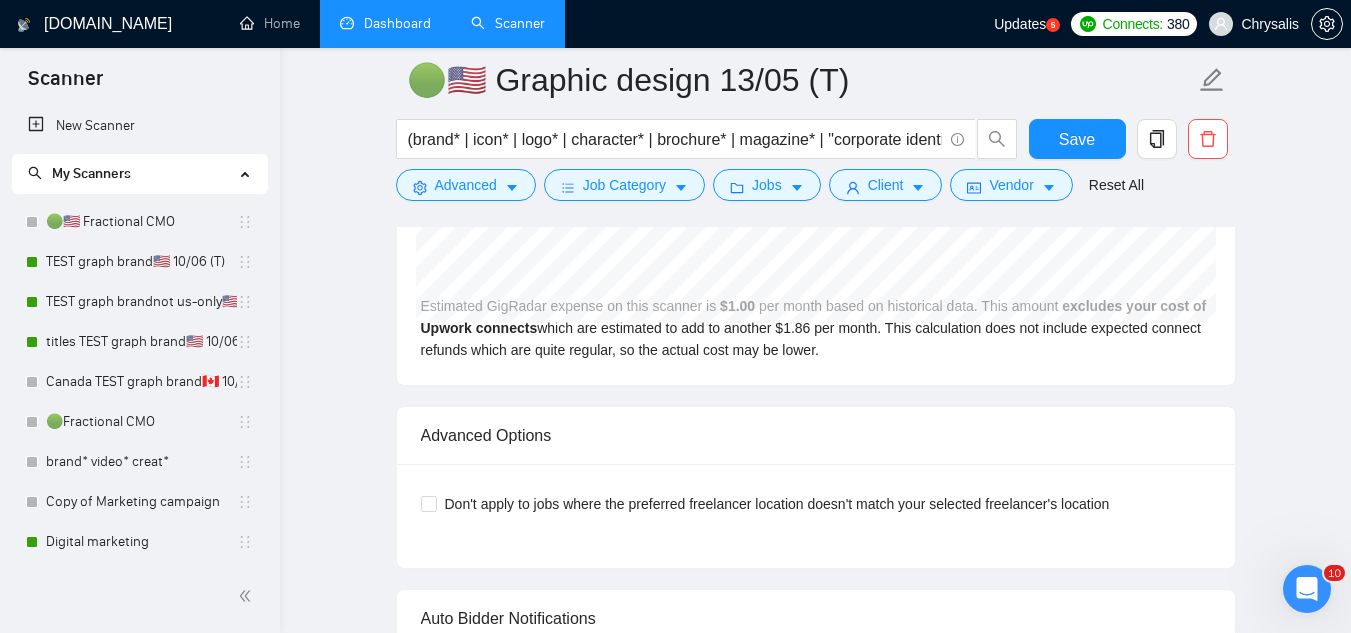 scroll, scrollTop: 4300, scrollLeft: 0, axis: vertical 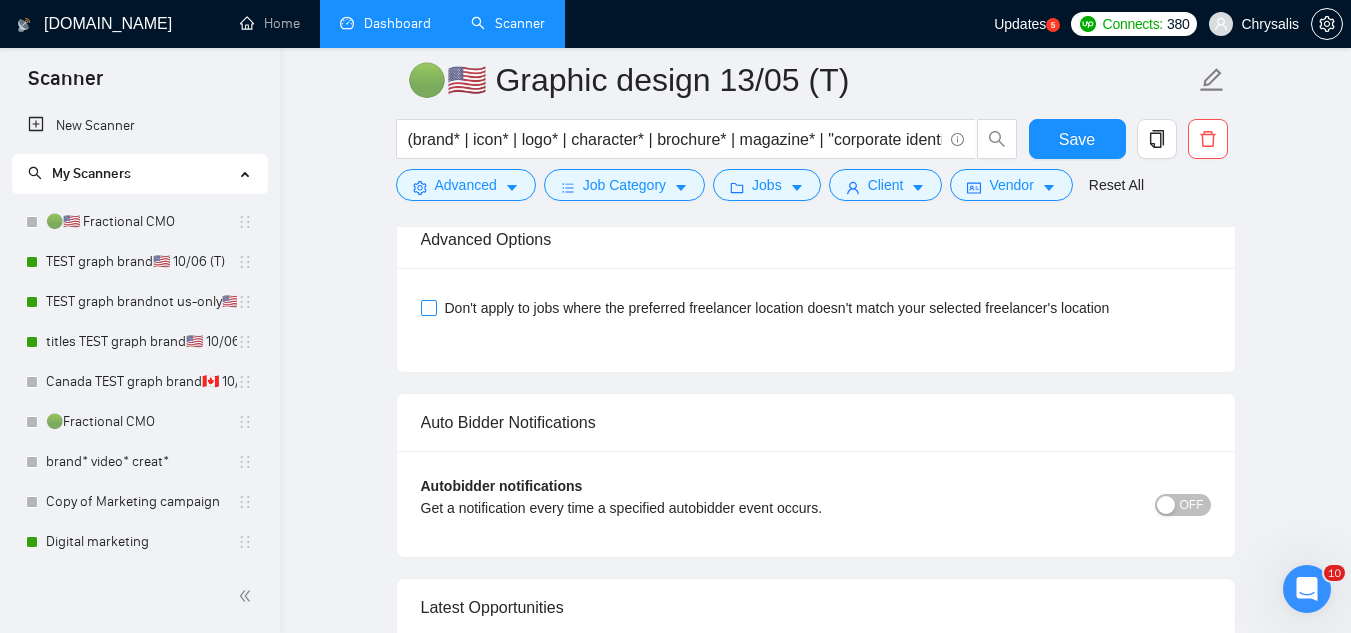 click on "Don't apply to jobs where the preferred freelancer location doesn't match your selected freelancer's location" at bounding box center [428, 307] 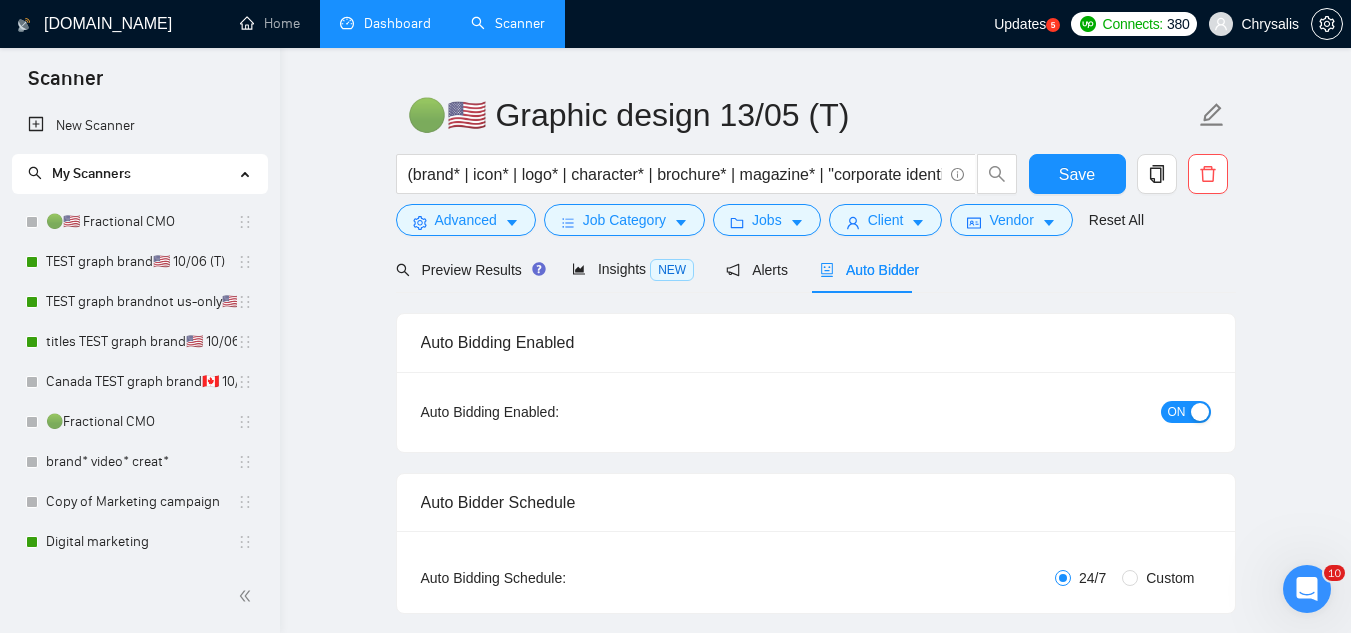 scroll, scrollTop: 0, scrollLeft: 0, axis: both 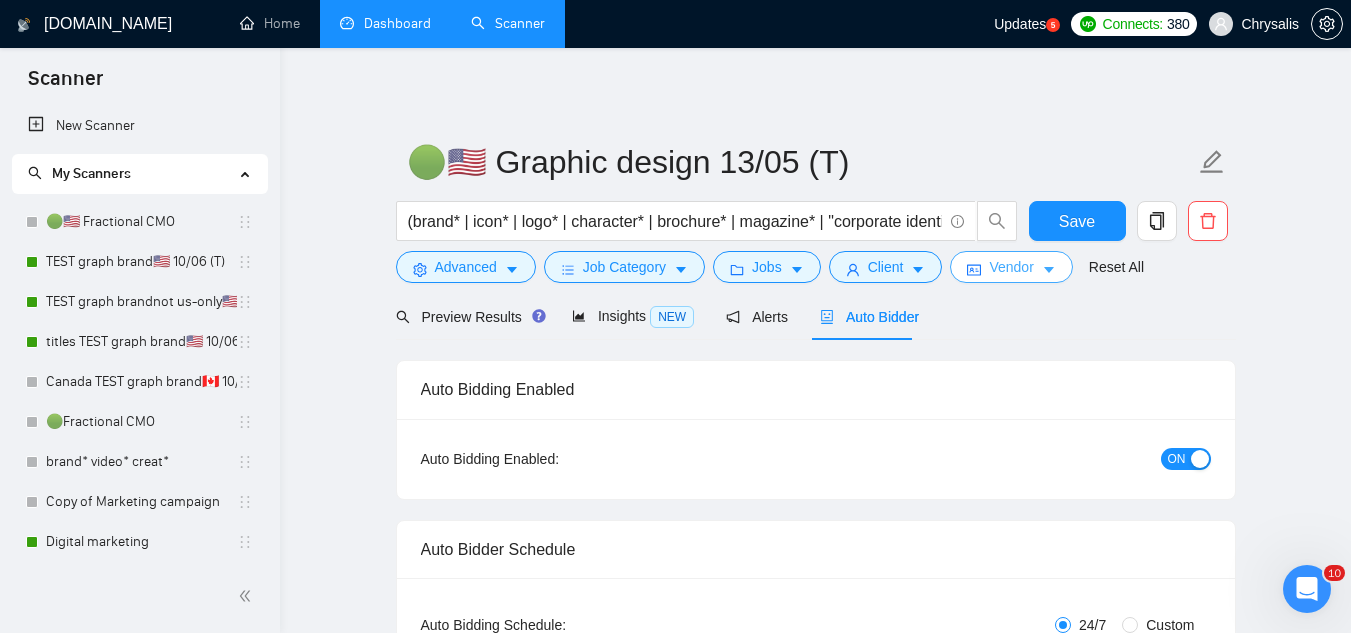 click on "Vendor" at bounding box center (1011, 267) 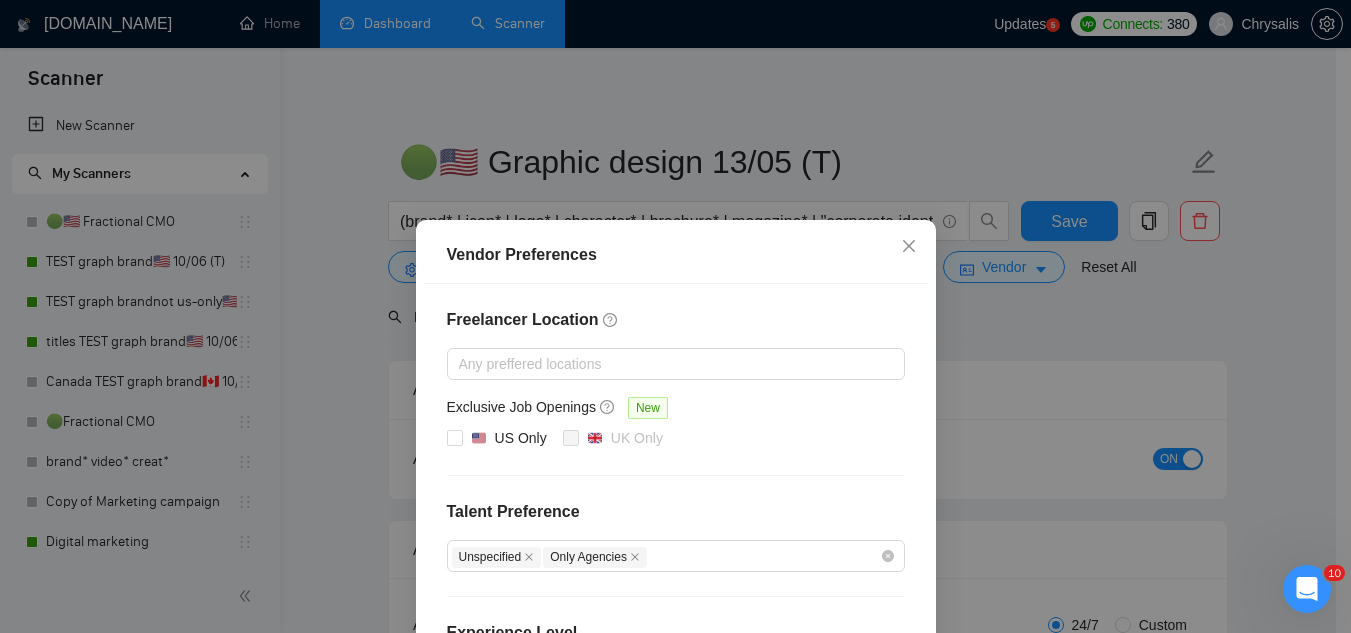 click on "Vendor Preferences Freelancer Location     Any preffered locations Exclusive Job Openings [GEOGRAPHIC_DATA] Only UK Only Talent Preference Unspecified Only Agencies   Experience Level Intermediate Expert   Freelancer's Spoken Languages New   Any preffered languages Reset OK" at bounding box center [675, 316] 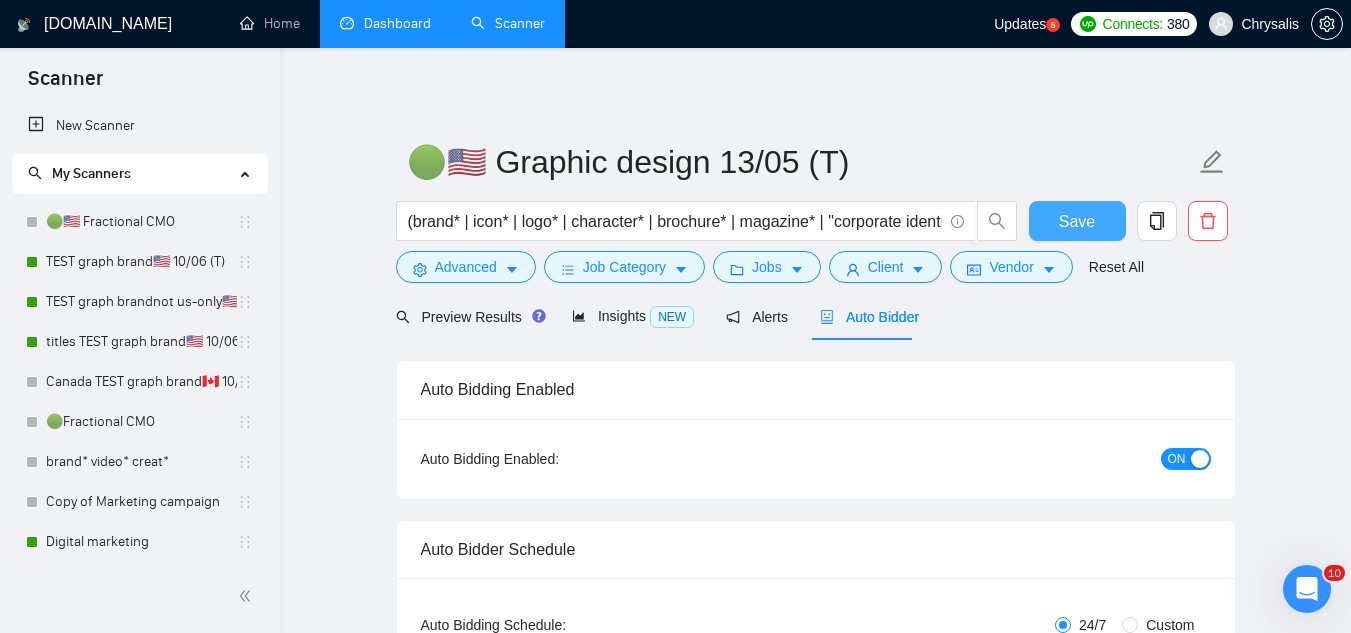 click on "Save" at bounding box center (1077, 221) 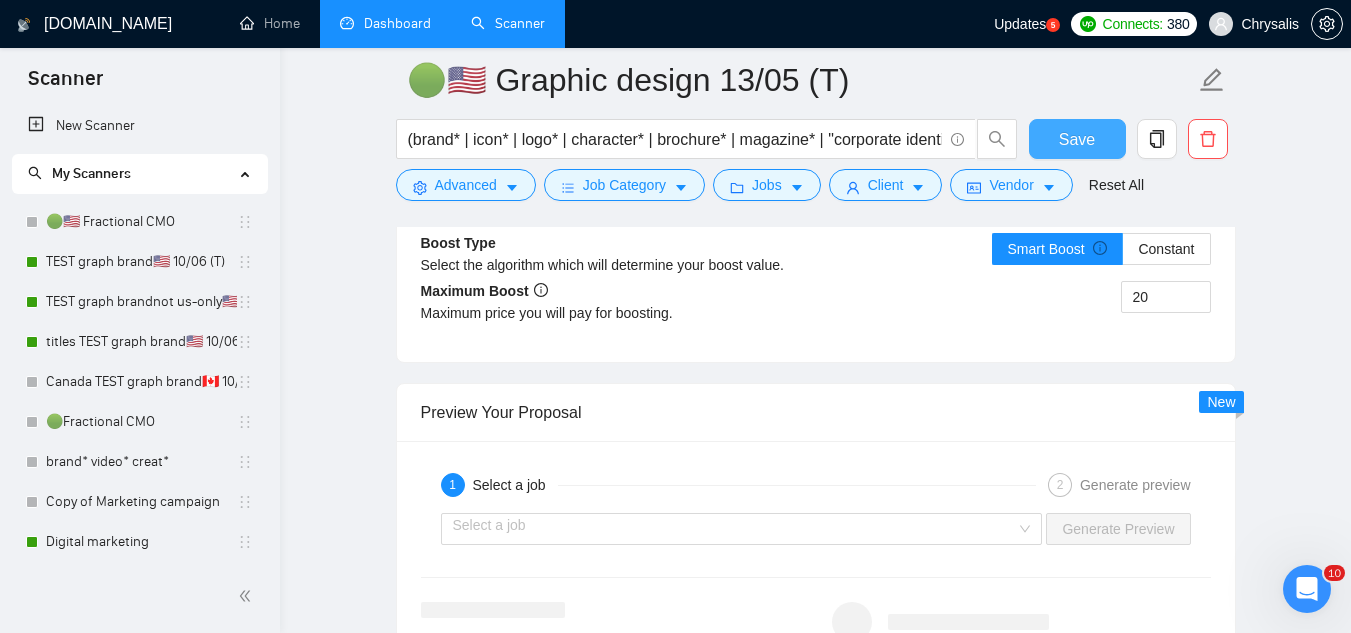 type 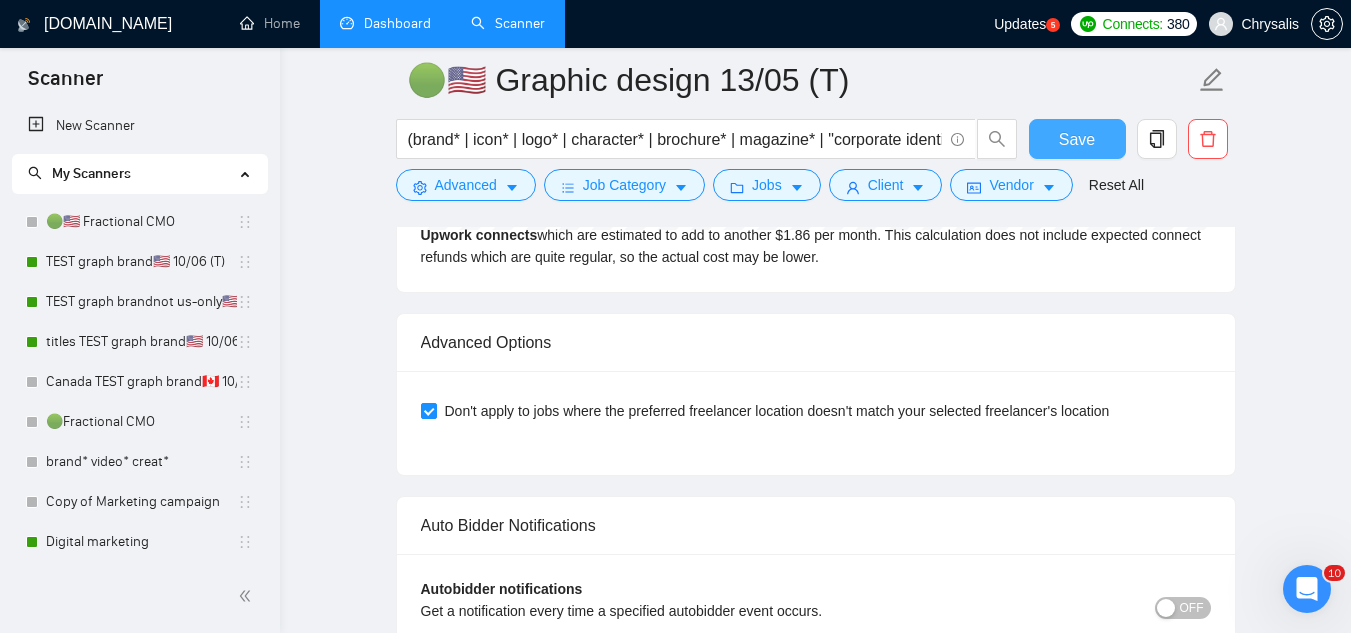 scroll, scrollTop: 4200, scrollLeft: 0, axis: vertical 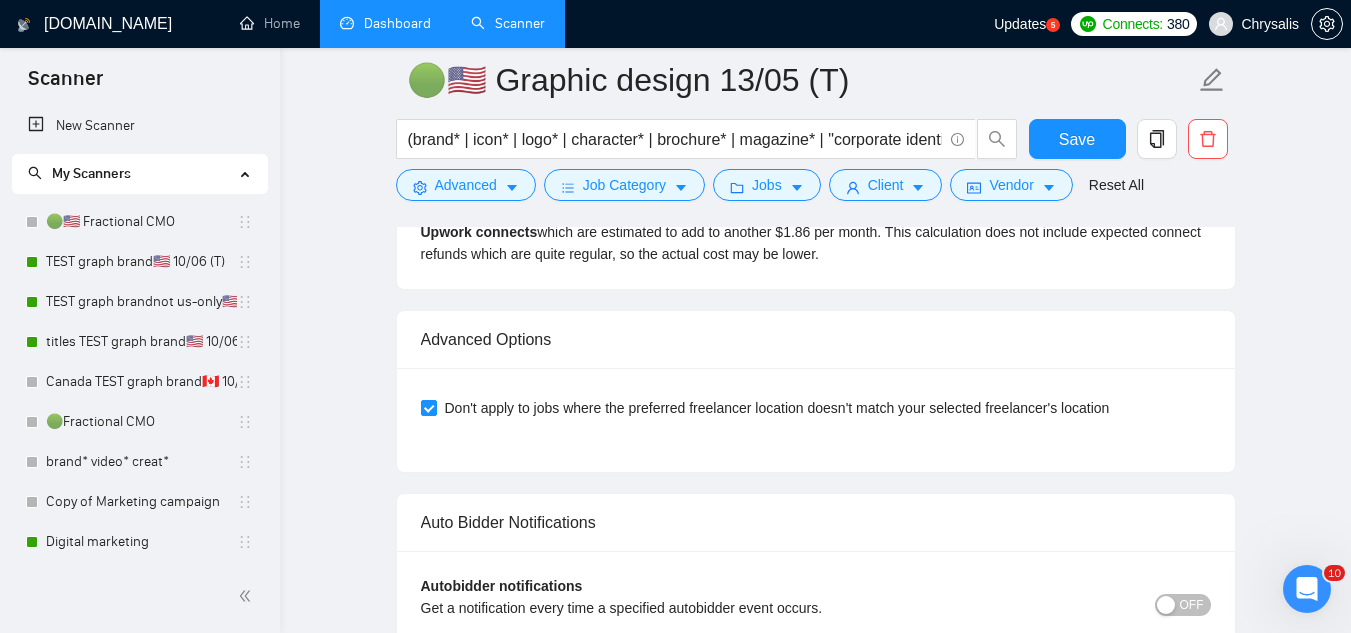click on "Dashboard" at bounding box center (385, 23) 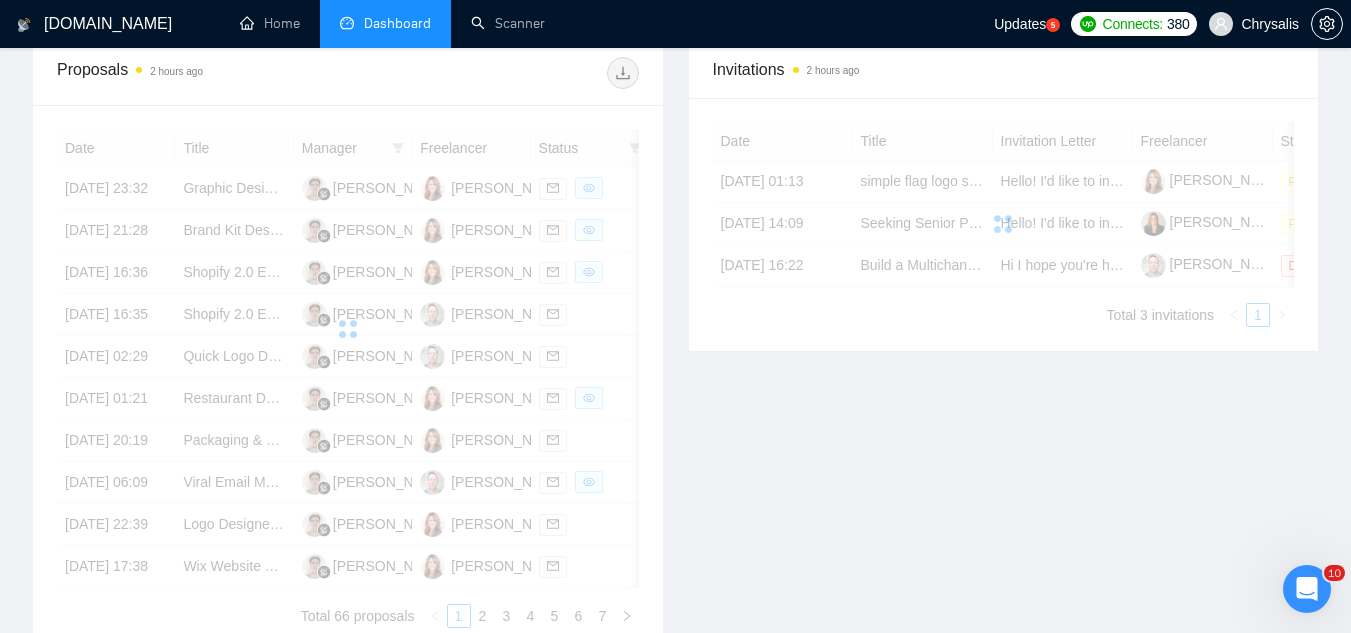 scroll, scrollTop: 602, scrollLeft: 0, axis: vertical 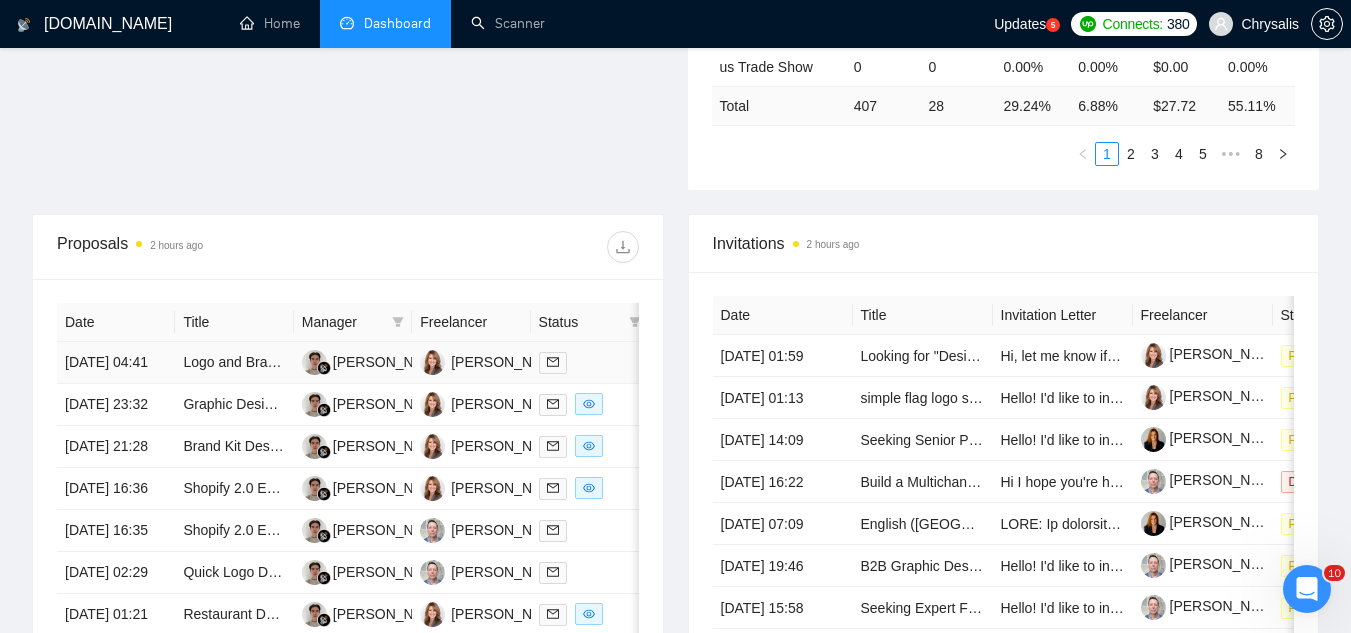click on "Logo and Branding Package Update for Startup Pivot" at bounding box center [234, 363] 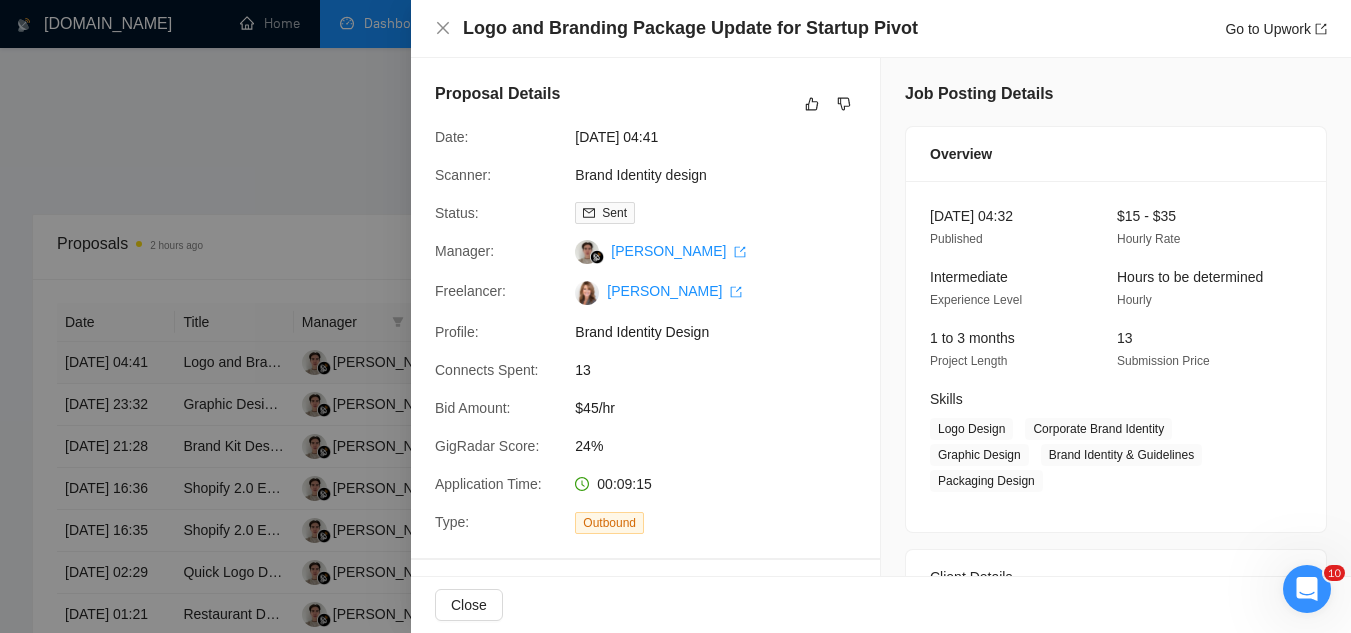 click at bounding box center (675, 316) 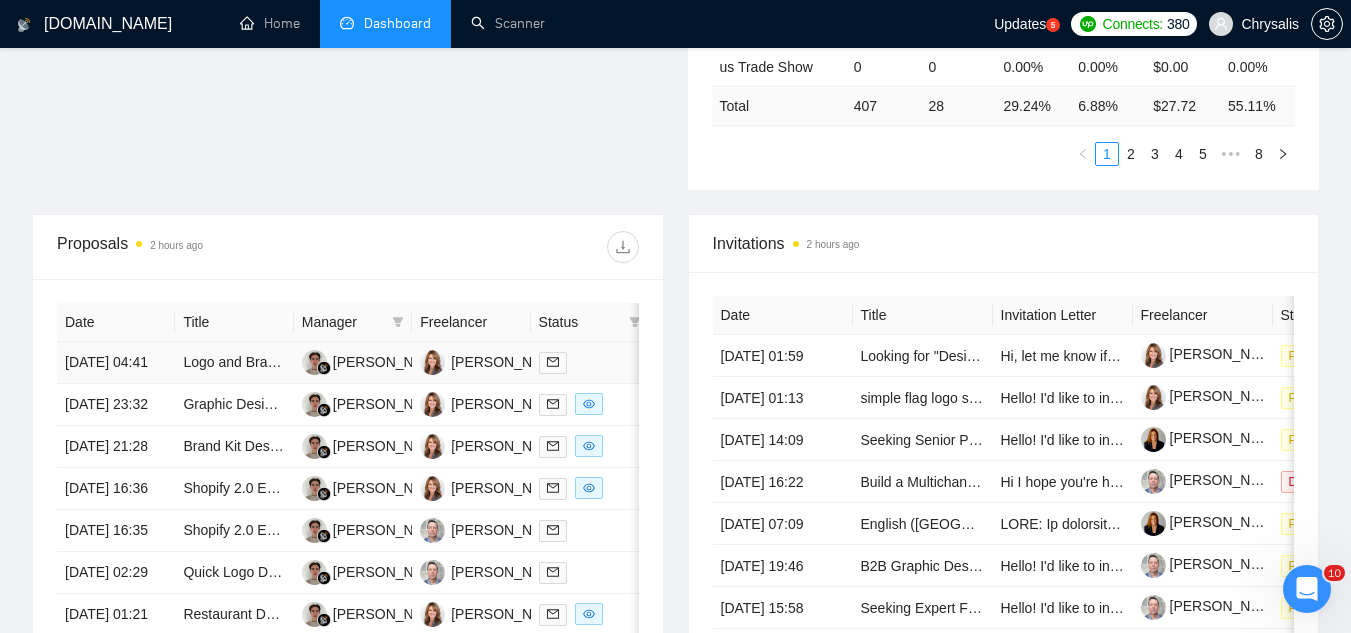 scroll, scrollTop: 0, scrollLeft: 0, axis: both 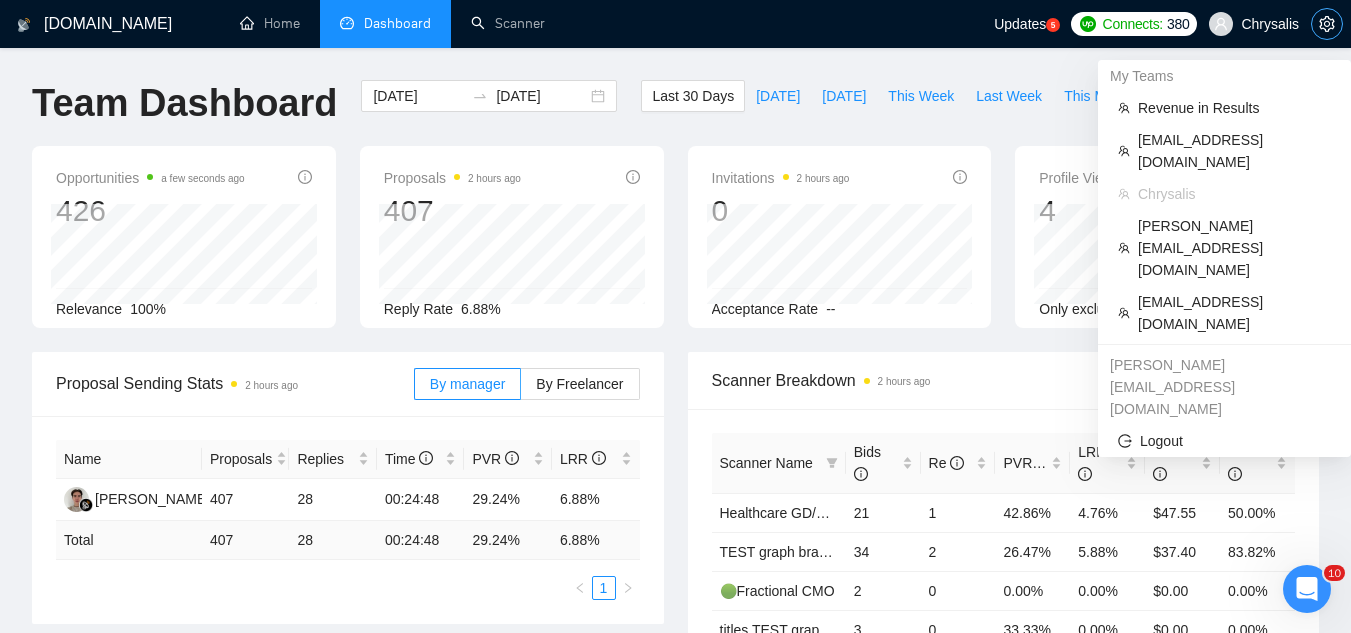 click at bounding box center (1327, 24) 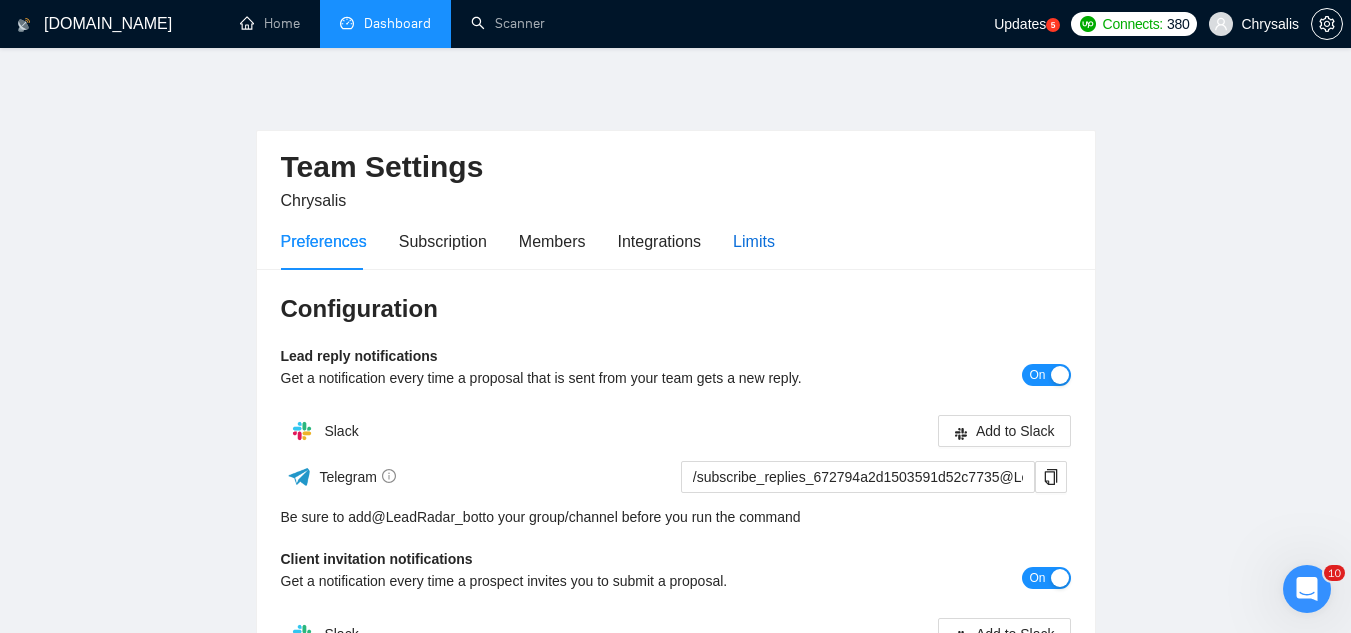 click on "Limits" at bounding box center [754, 241] 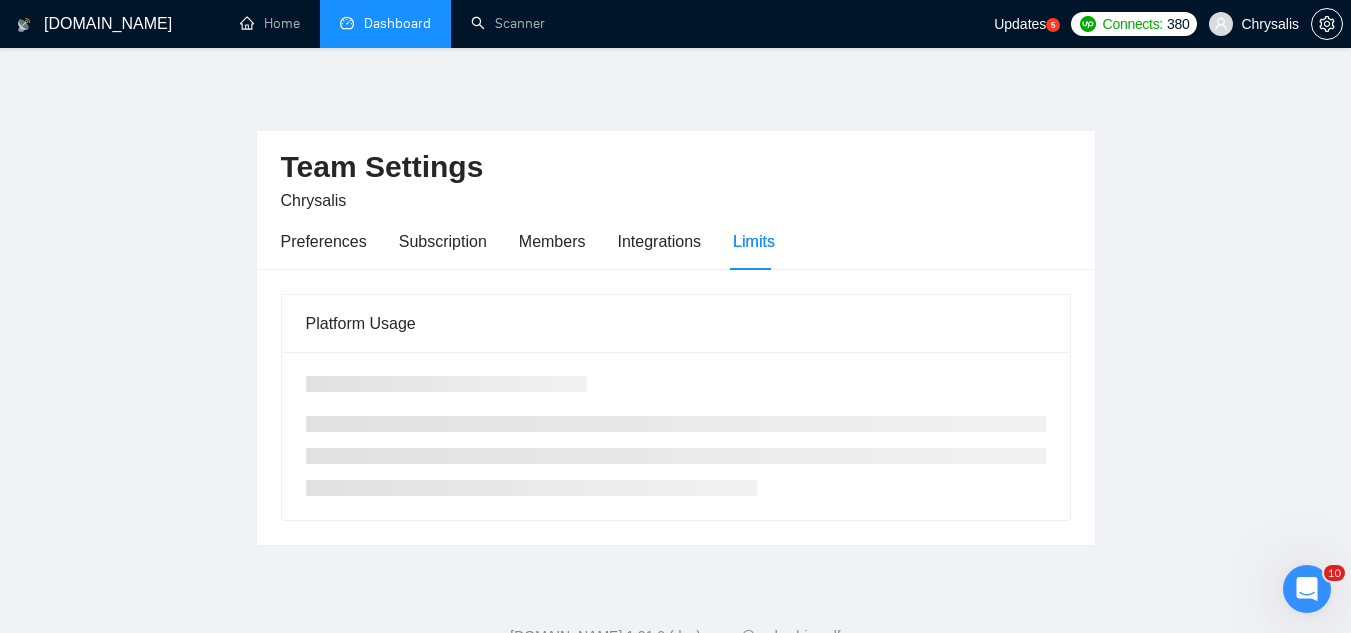 scroll, scrollTop: 67, scrollLeft: 0, axis: vertical 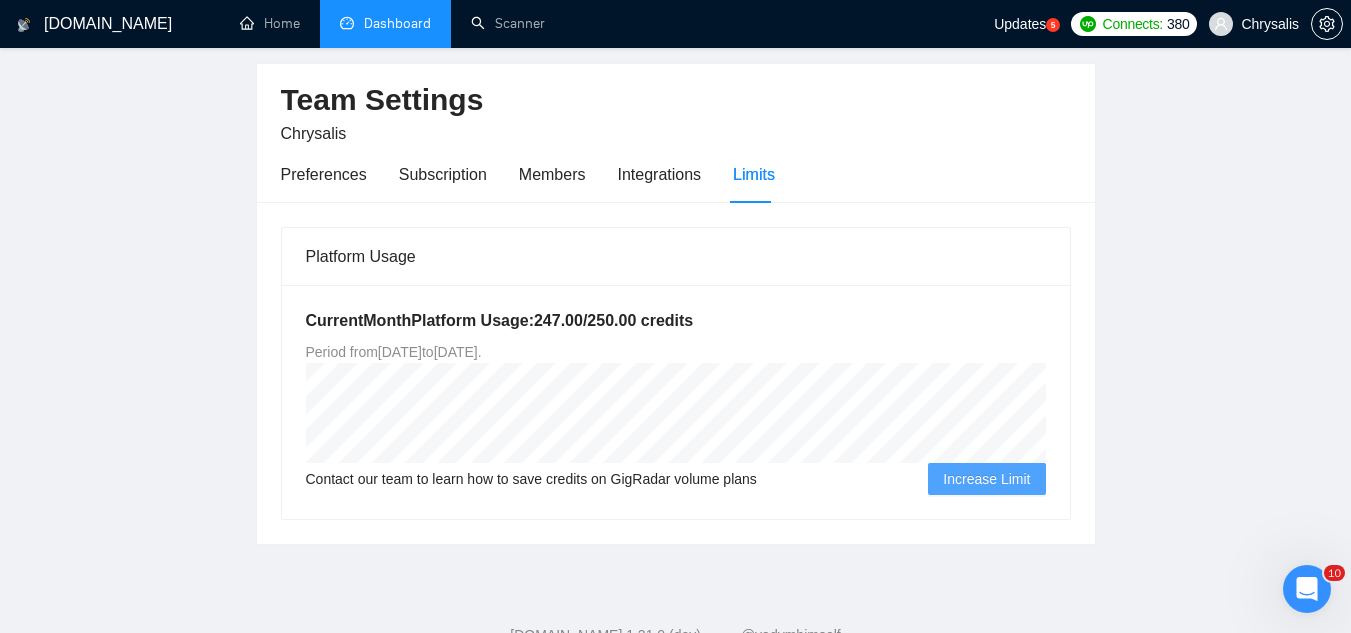 click on "Dashboard" at bounding box center [385, 23] 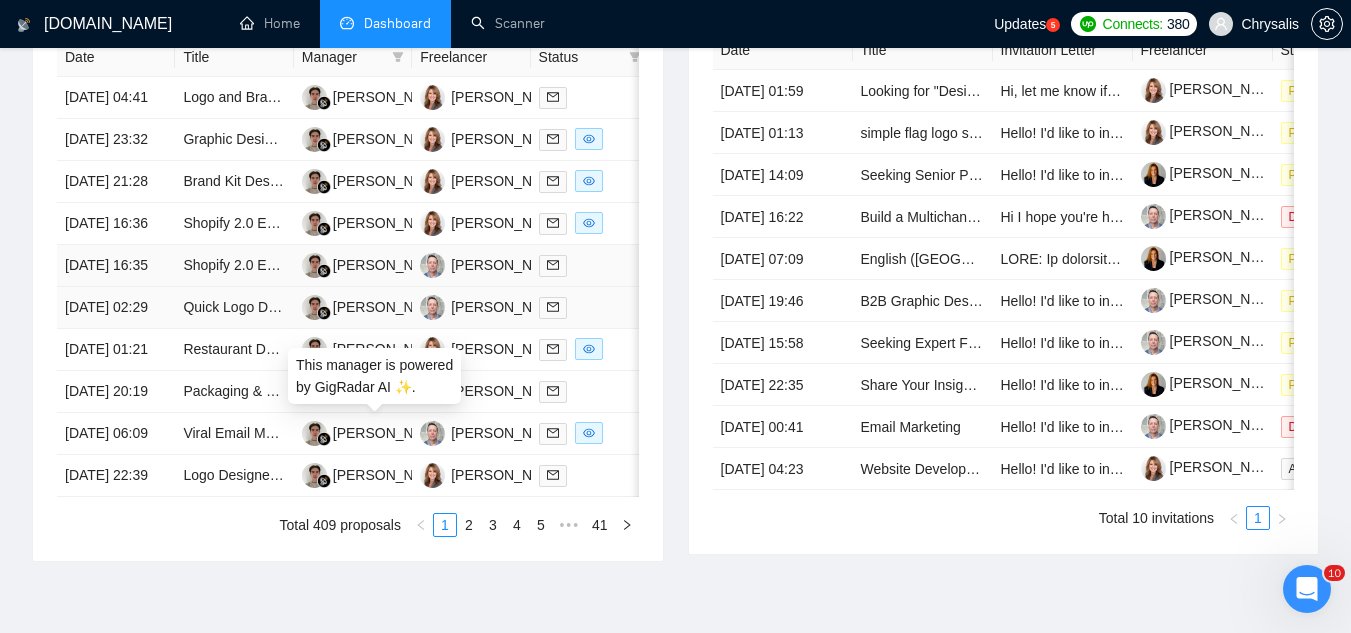 scroll, scrollTop: 967, scrollLeft: 0, axis: vertical 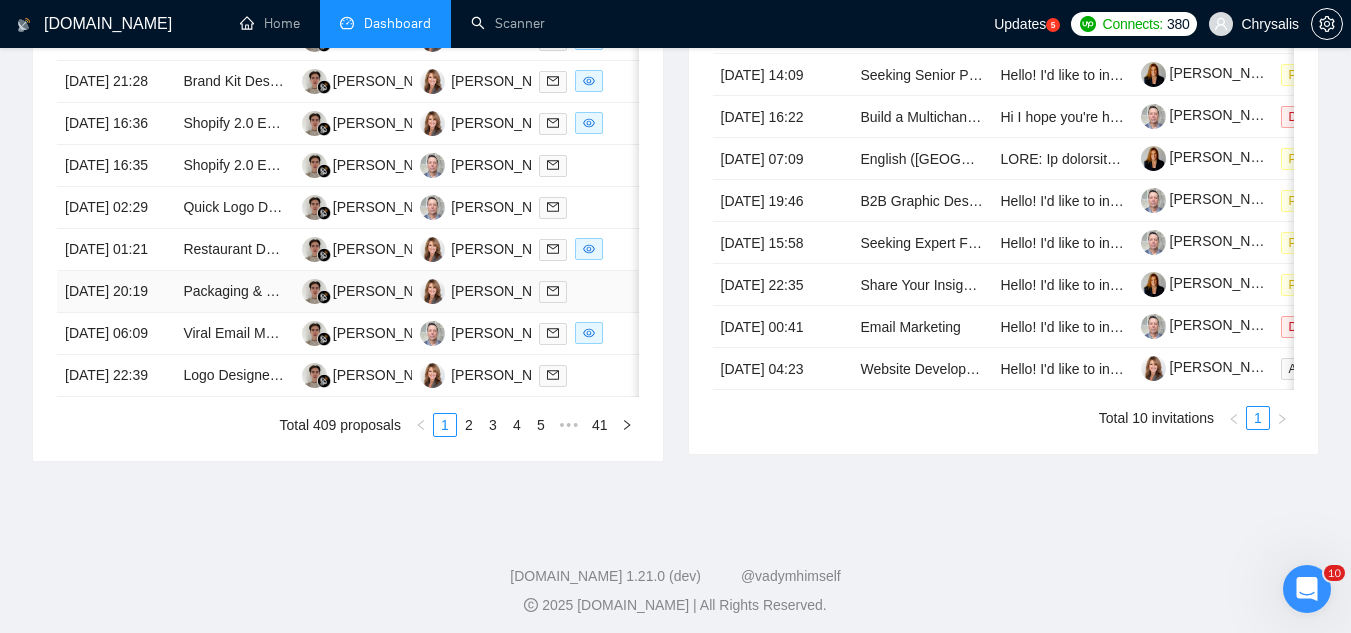 click on "Packaging & Label Designer for Healthy Kids Snacks Brand" at bounding box center (234, 292) 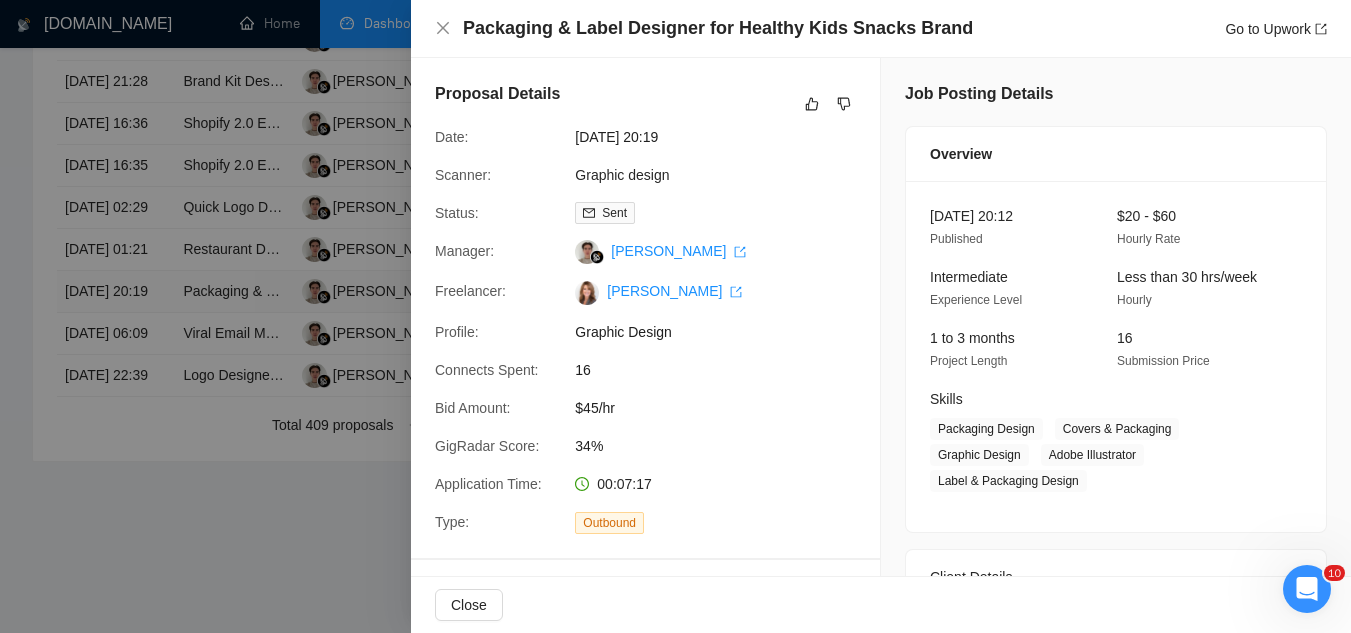 click at bounding box center [675, 316] 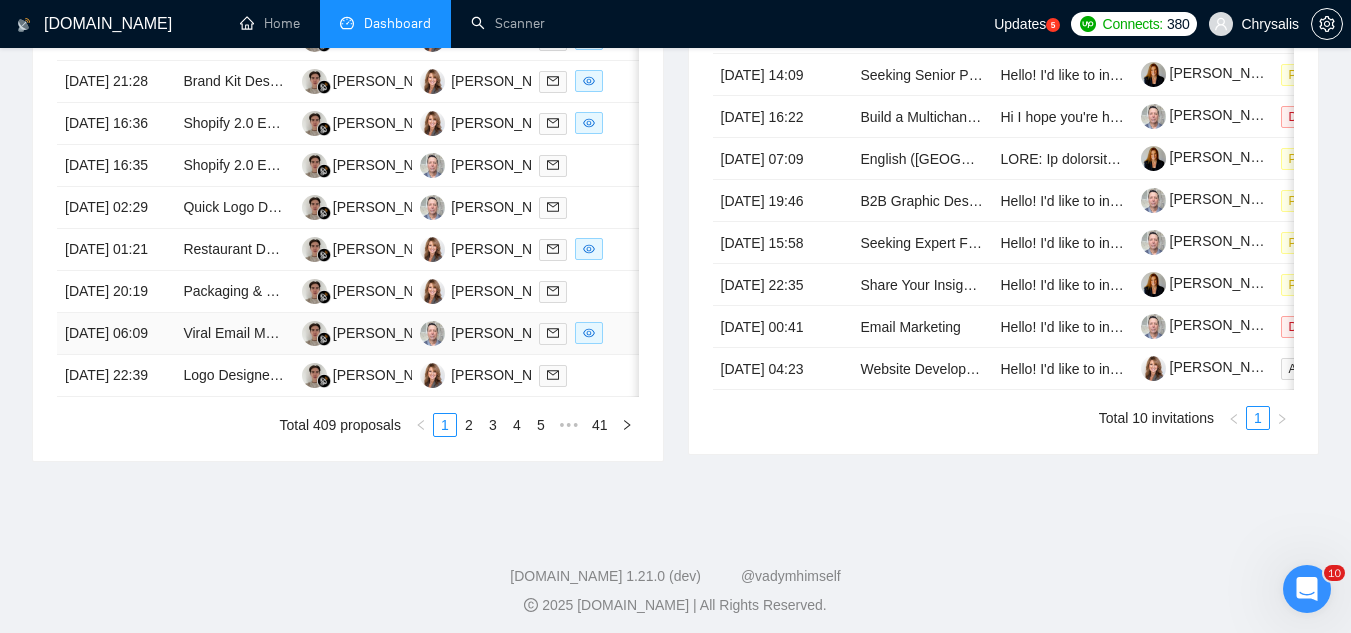 click on "Viral Email Marketing Campaign Specialist Needed" at bounding box center [234, 334] 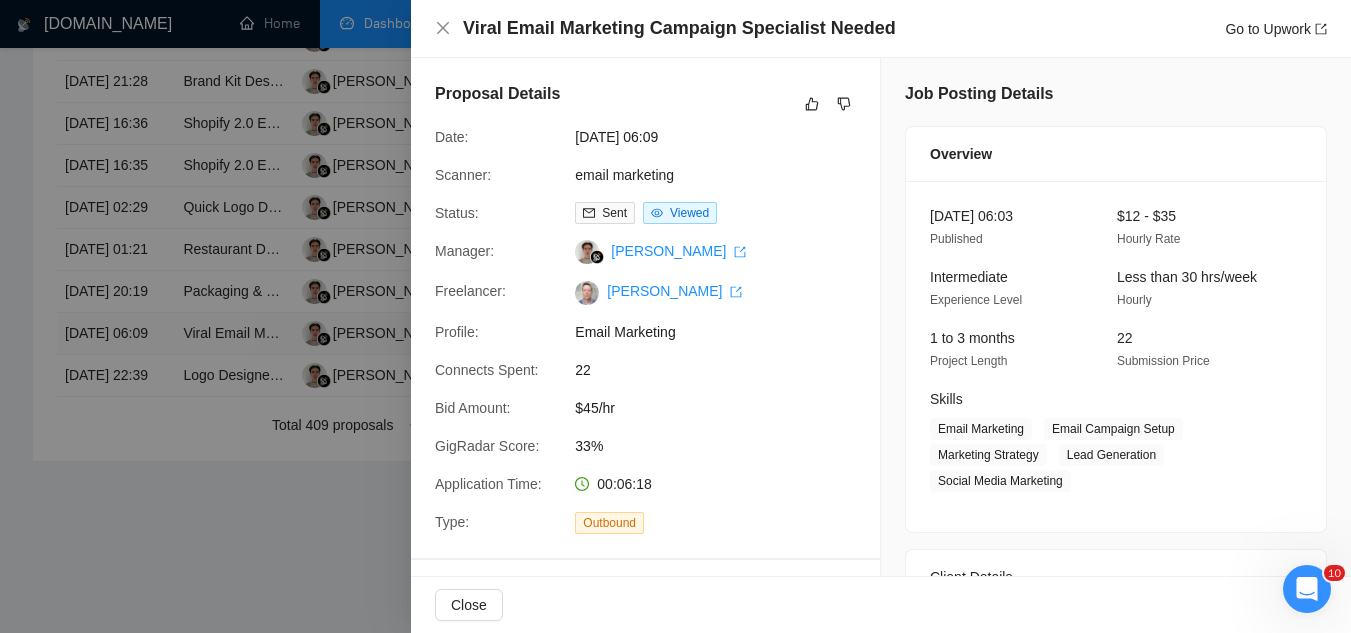 click at bounding box center (675, 316) 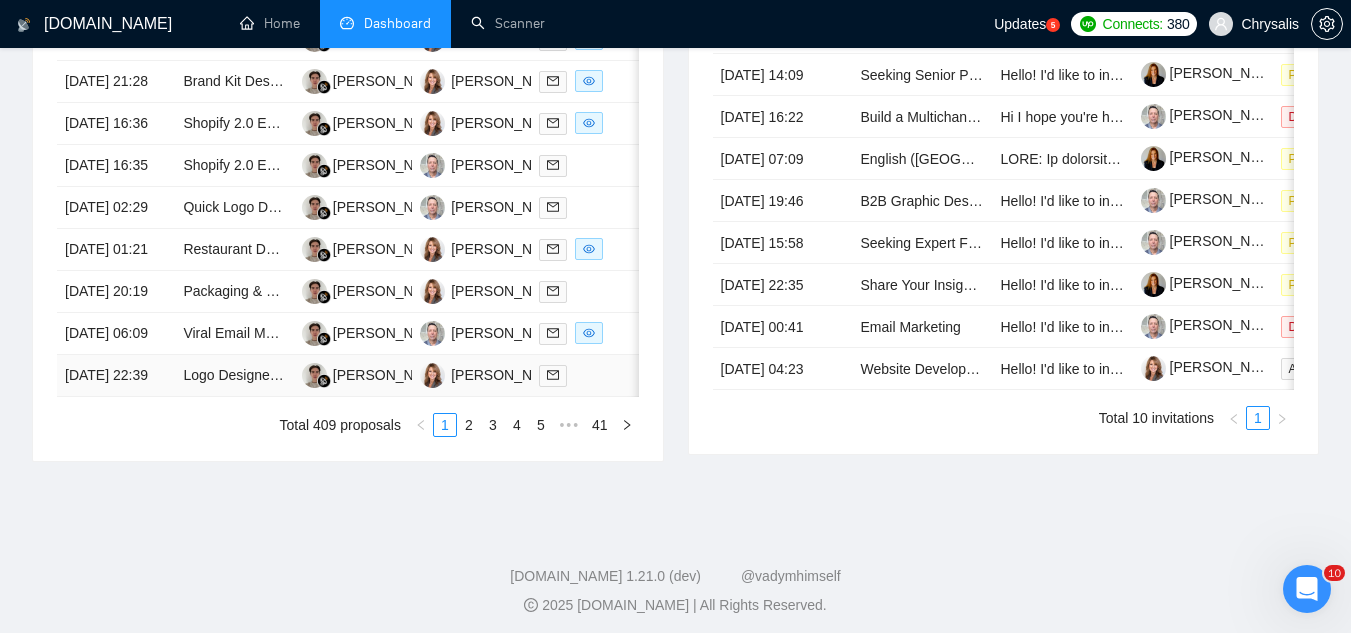 click on "Logo Designer for Cannabis Packaging Flavors/Strains" at bounding box center [234, 376] 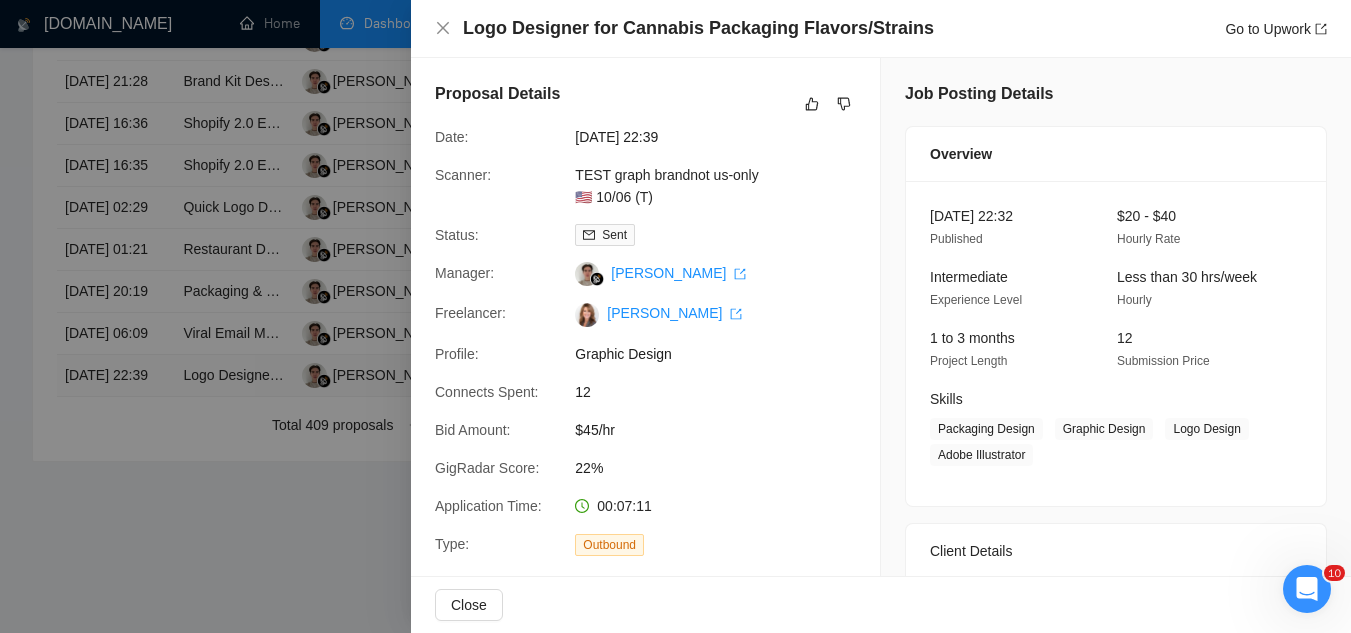 click at bounding box center (675, 316) 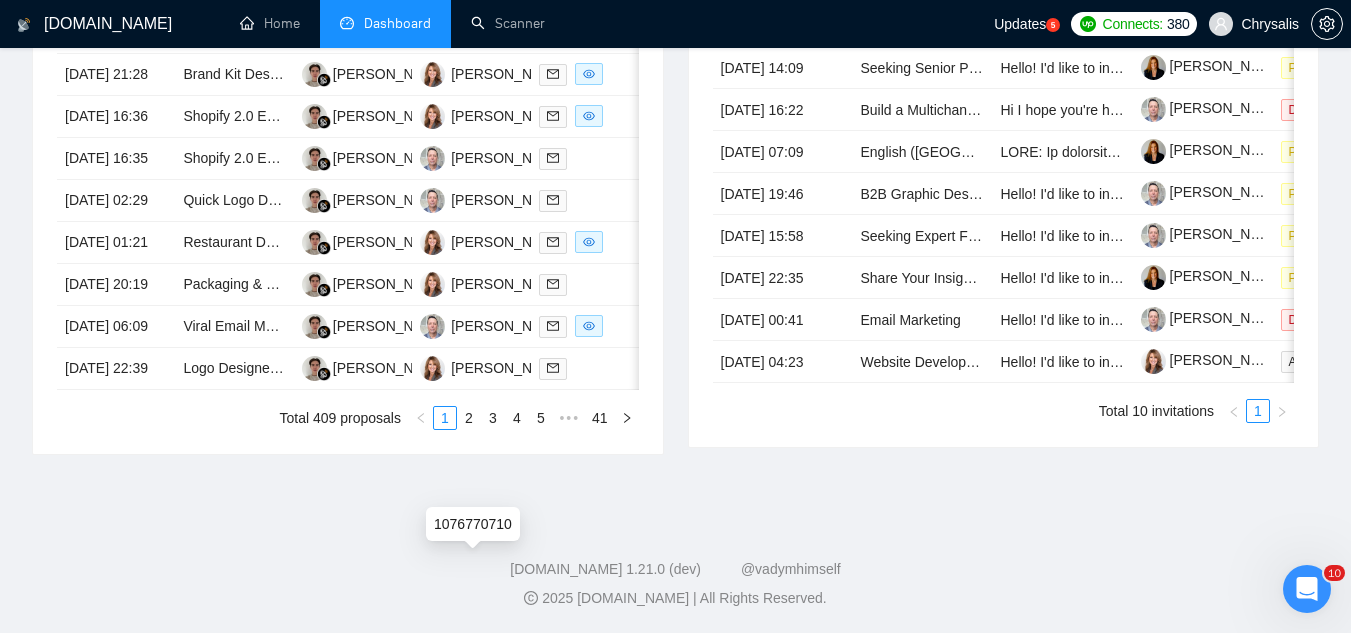 scroll, scrollTop: 1067, scrollLeft: 0, axis: vertical 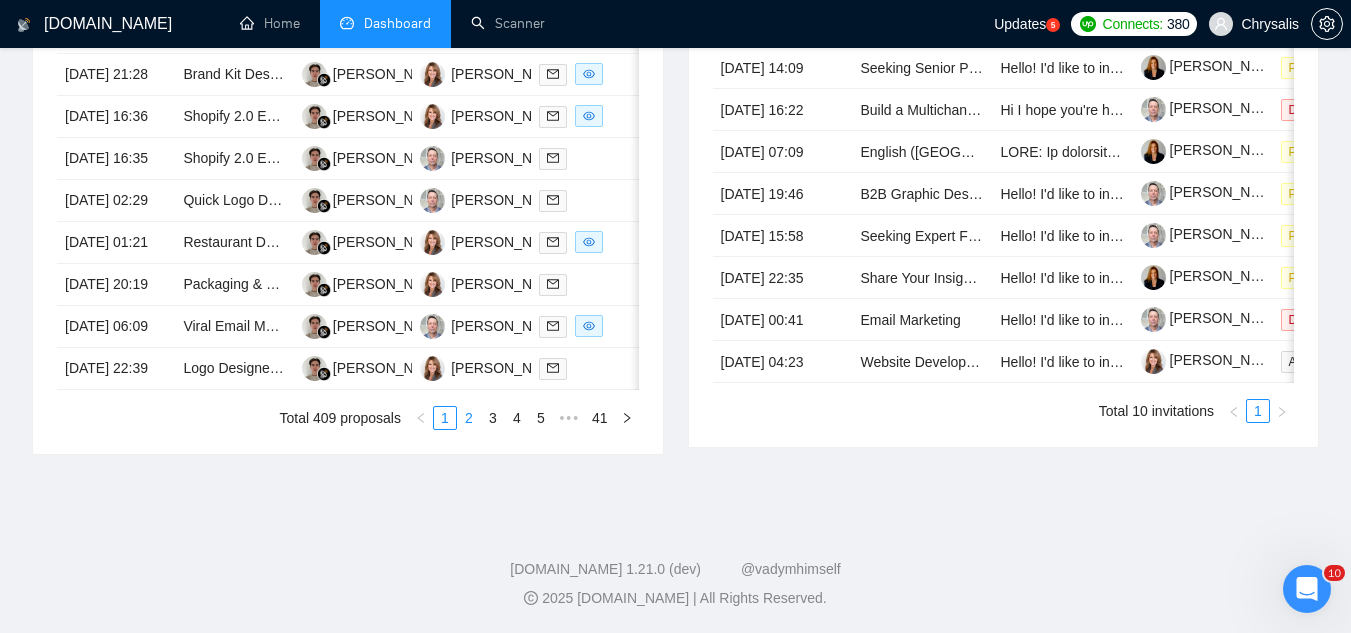 click on "2" at bounding box center (469, 418) 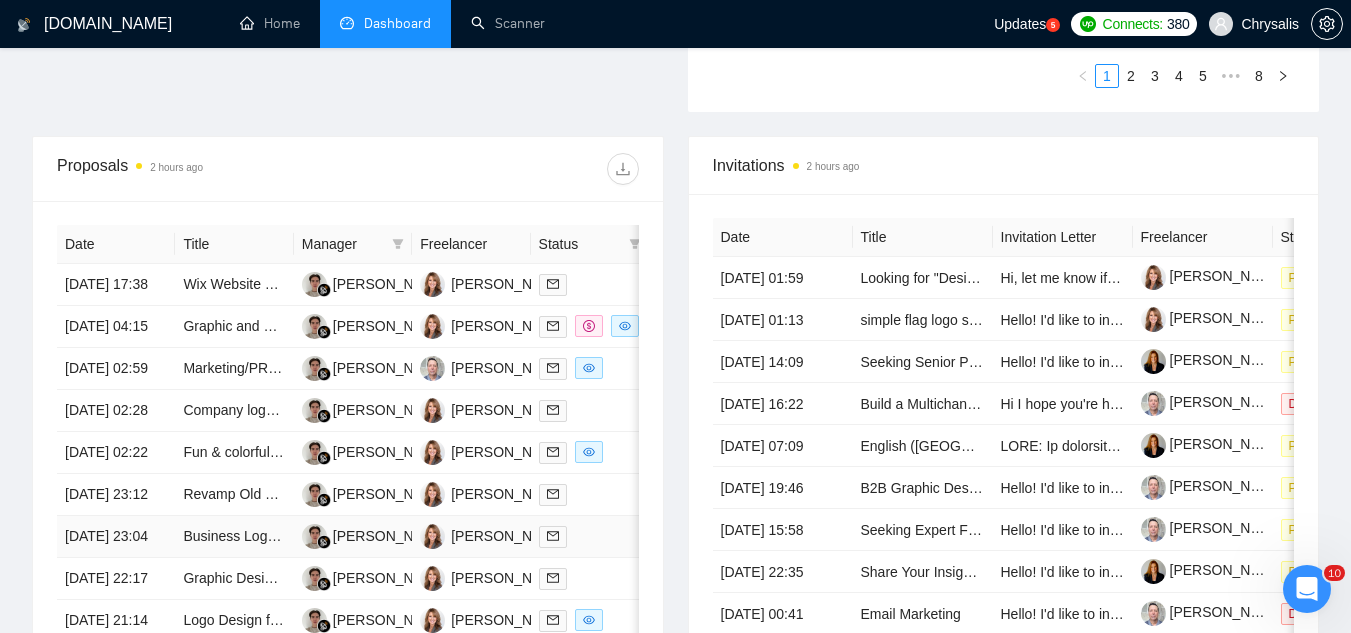 scroll, scrollTop: 667, scrollLeft: 0, axis: vertical 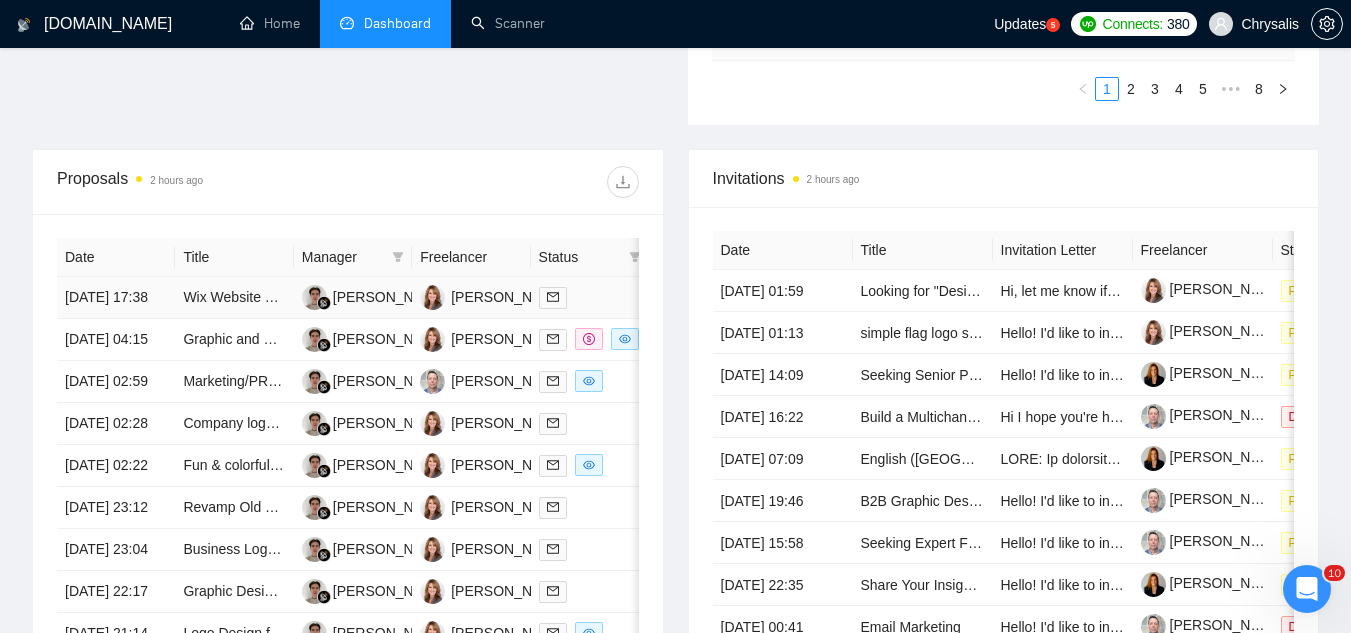 click on "Wix Website Redesign: Brand Integration & Feature Enhancement" at bounding box center [234, 298] 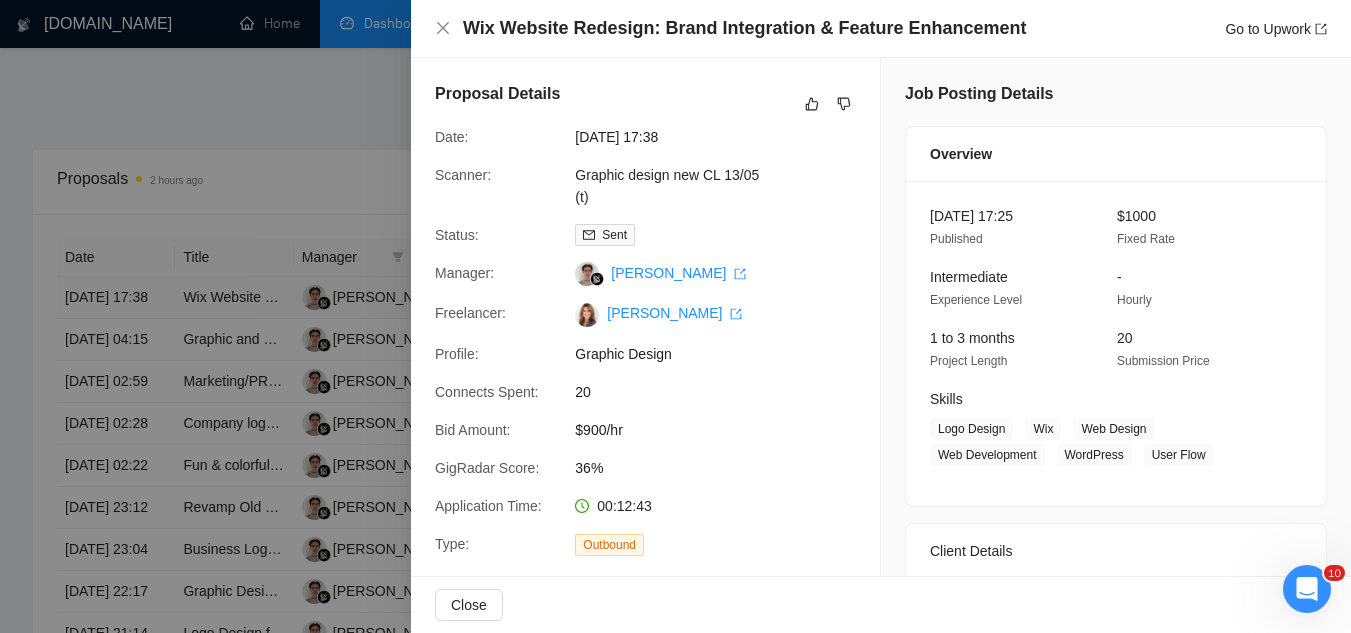 click at bounding box center (675, 316) 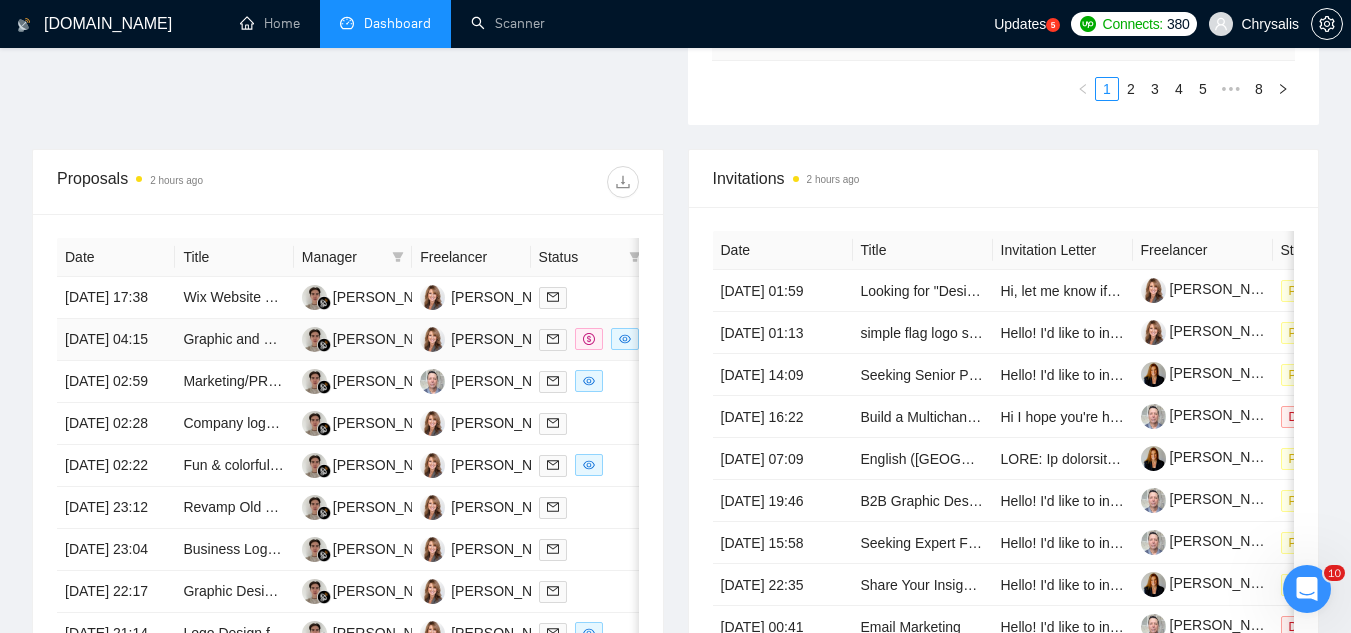 click on "Graphic and Brand Designer for U.S. Musical Theatre Website Project" at bounding box center (234, 340) 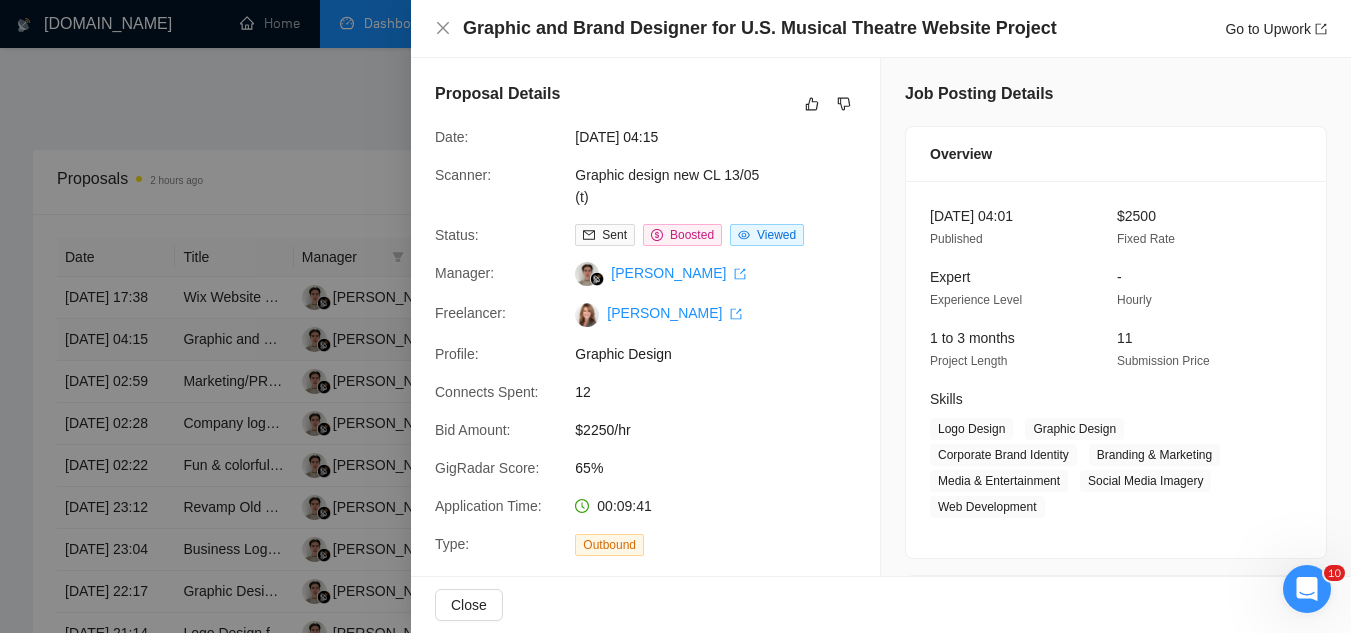 click at bounding box center [675, 316] 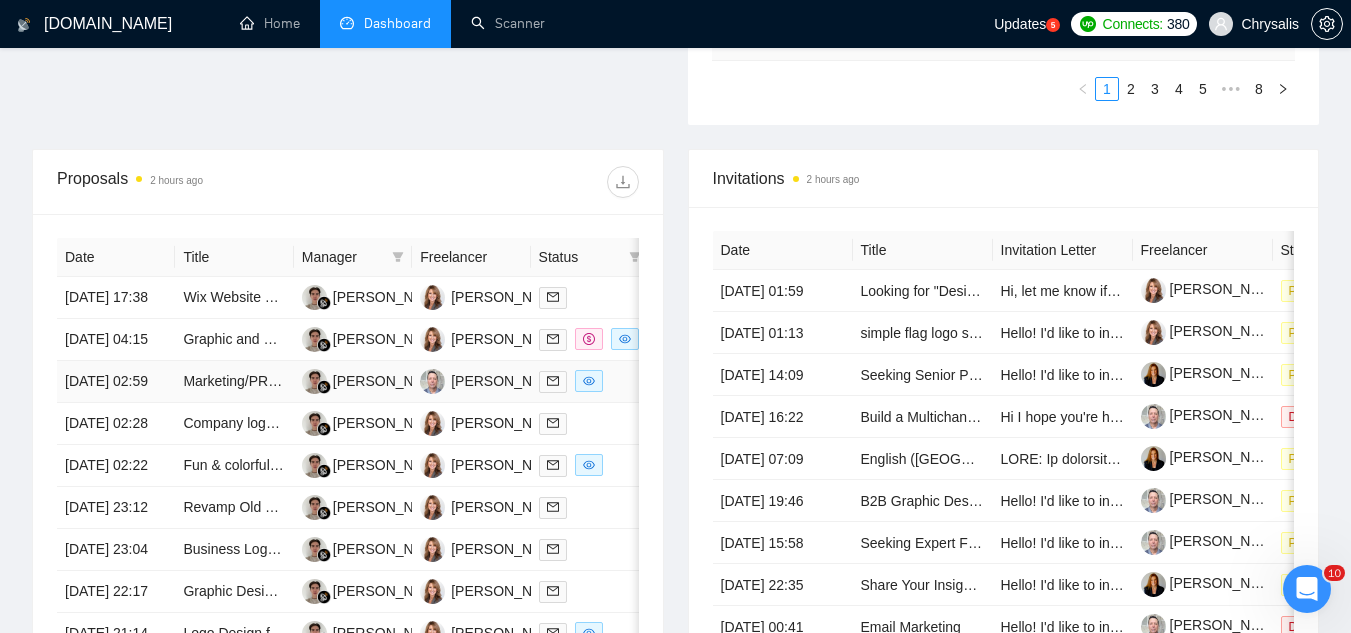 click on "Marketing/PR Specialist for New Non Profit  Charity Organizatoin" at bounding box center [234, 382] 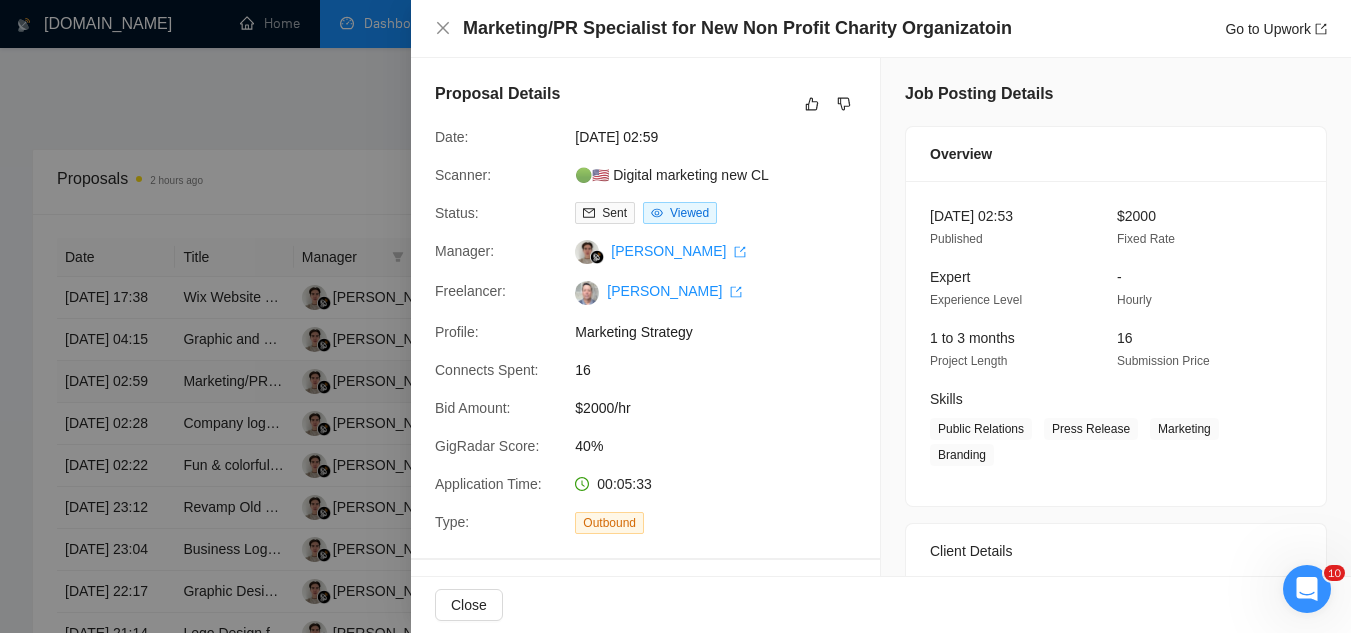 click at bounding box center (675, 316) 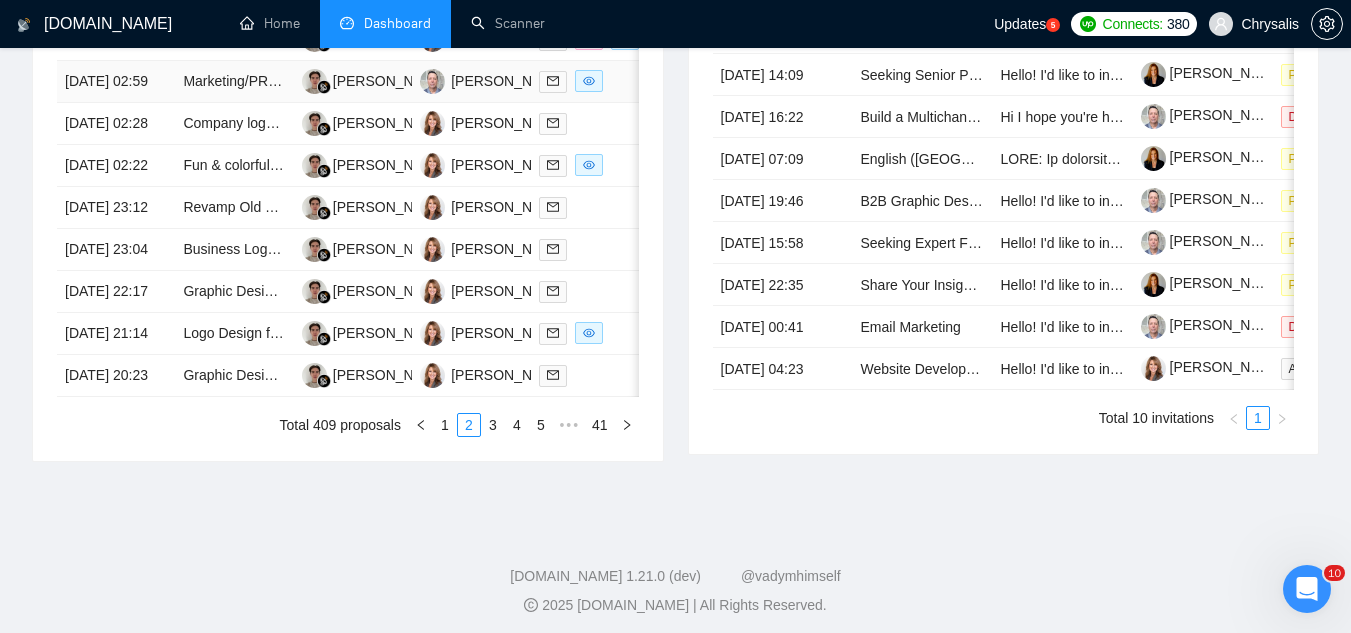 scroll, scrollTop: 1067, scrollLeft: 0, axis: vertical 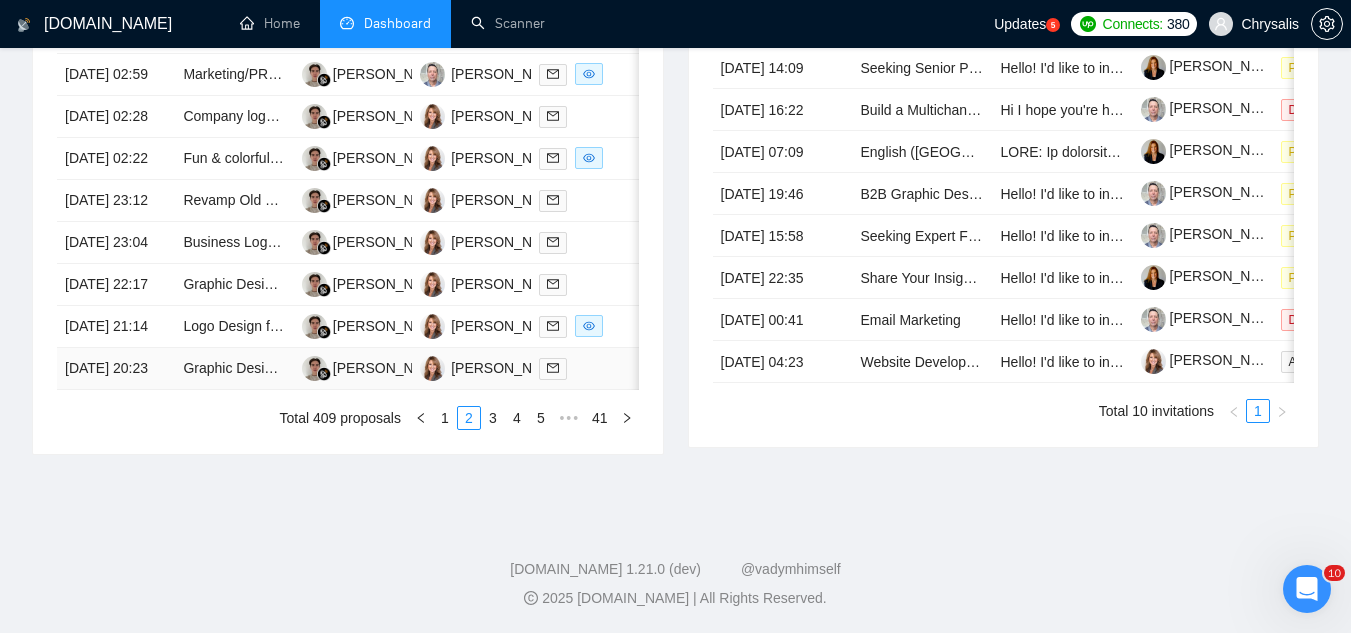 click on "Graphic Designer Needed for Dental Staffing Ads" at bounding box center (234, 369) 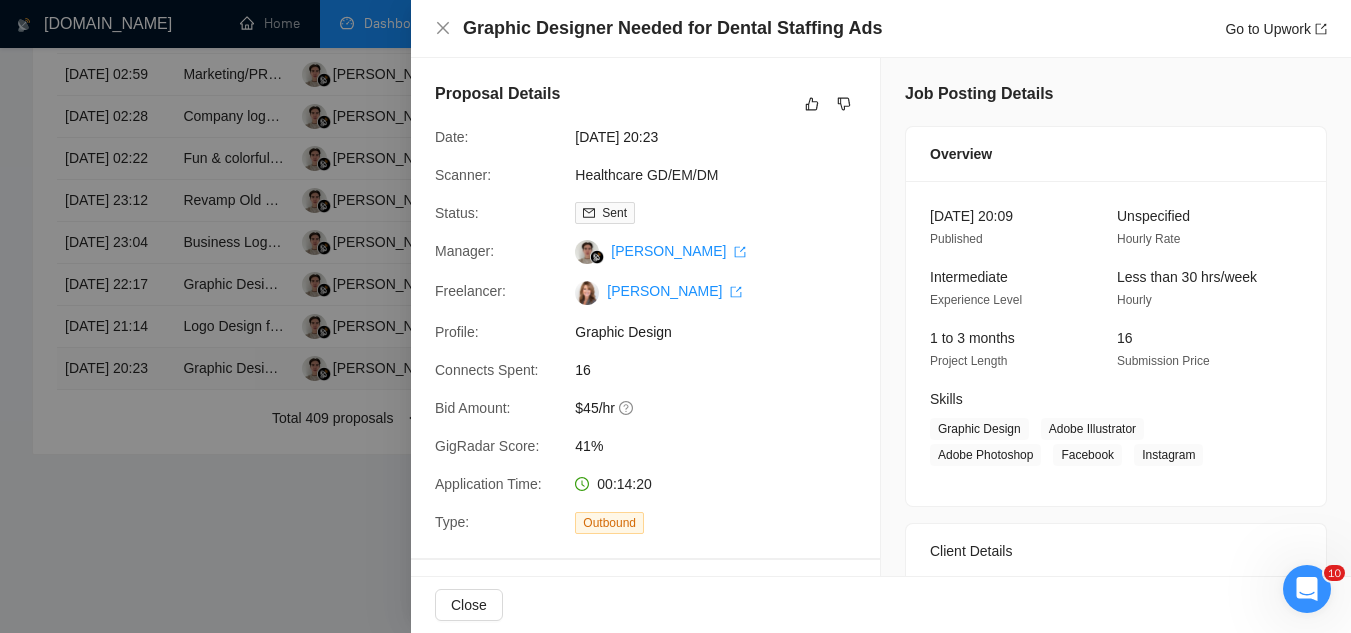 click at bounding box center [675, 316] 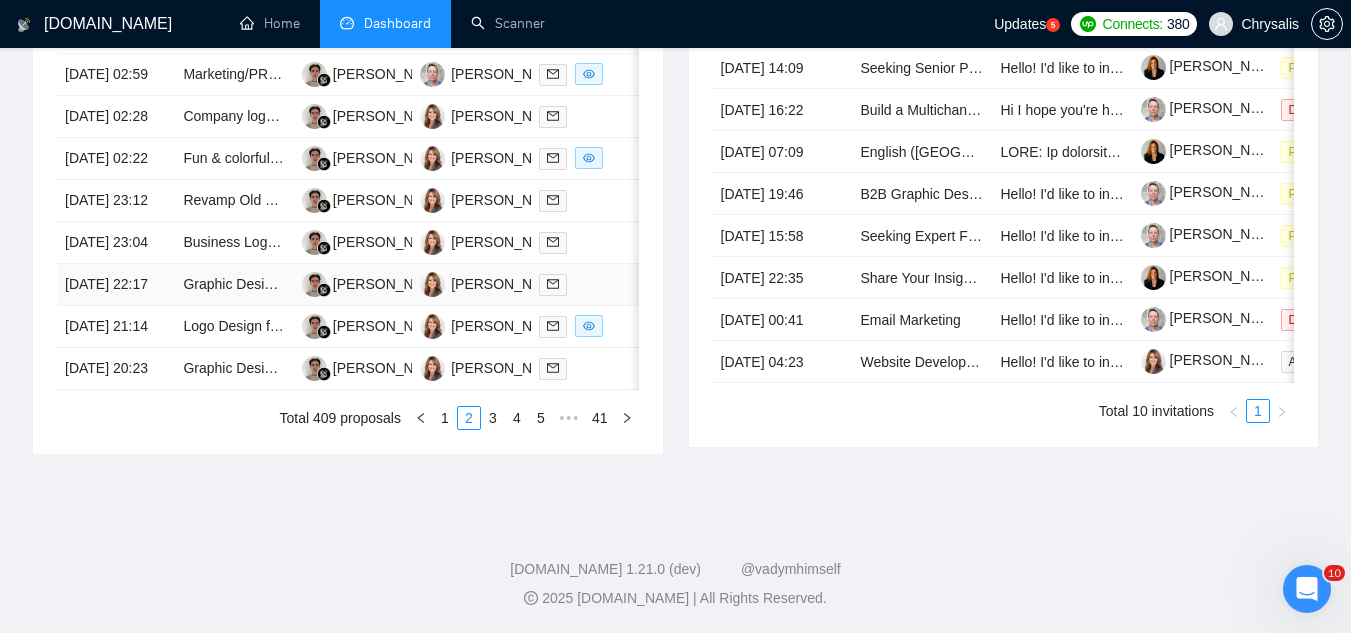 click on "Graphic Designer Needed for Engaging Industry Reports" at bounding box center [234, 285] 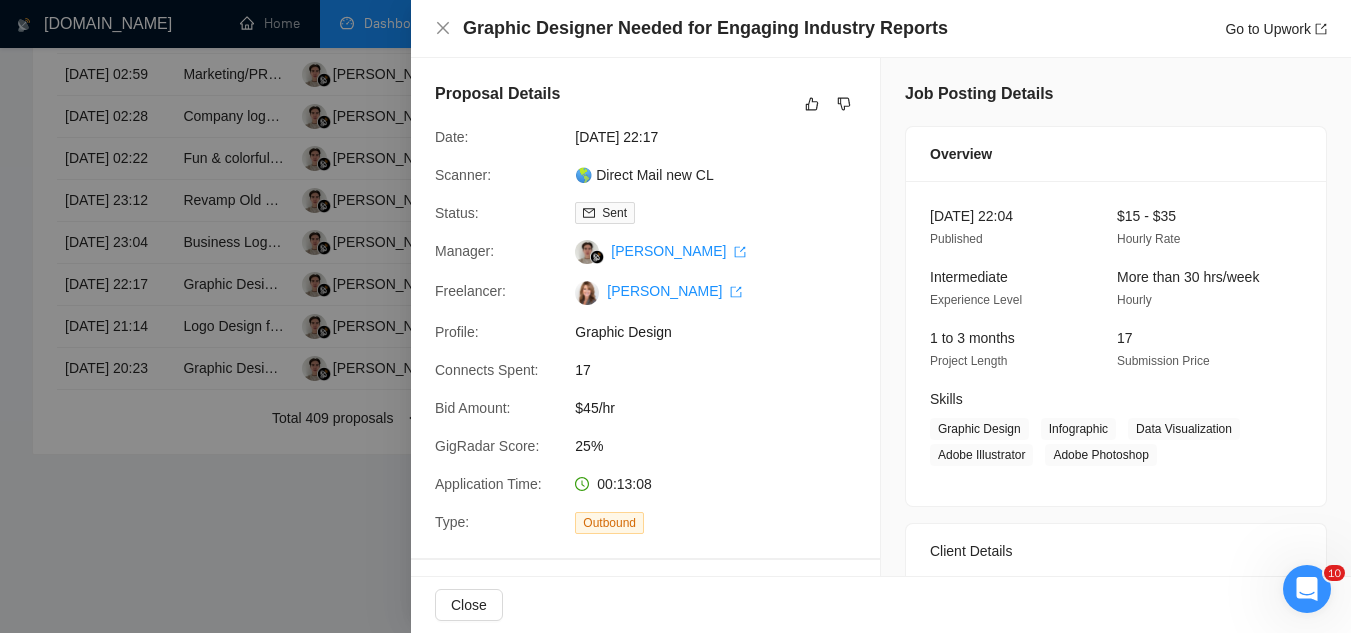 click at bounding box center [675, 316] 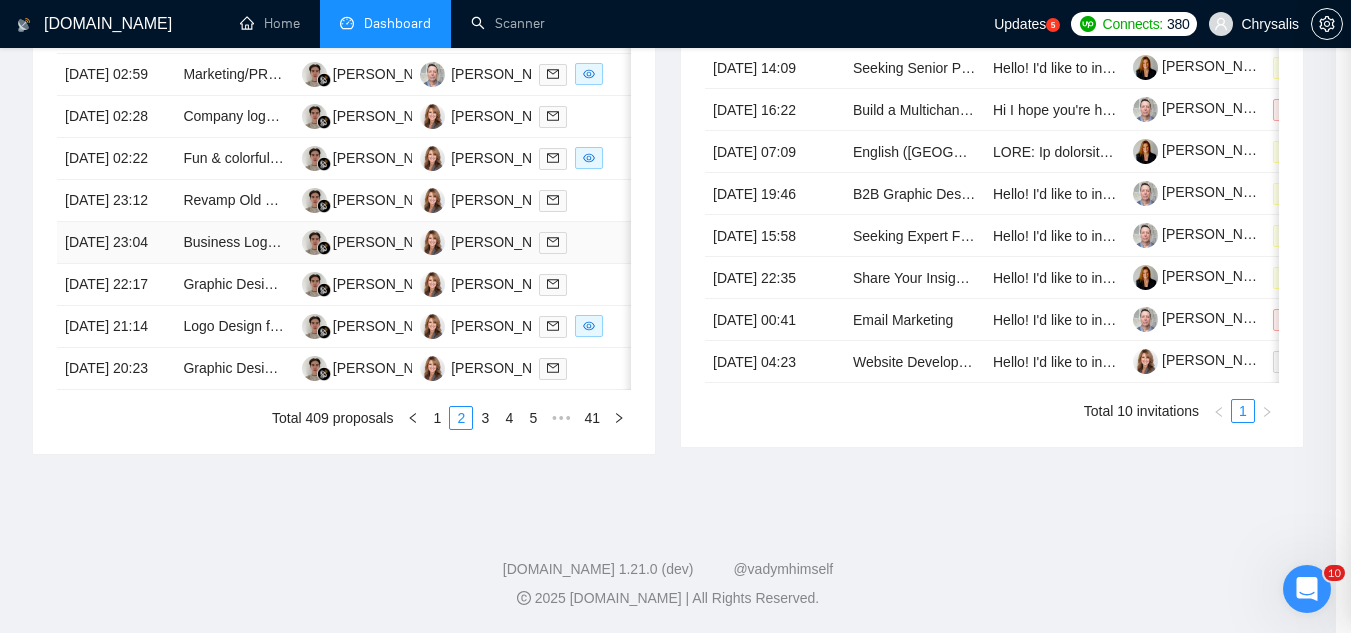 click on "Business Logo Design" at bounding box center (234, 243) 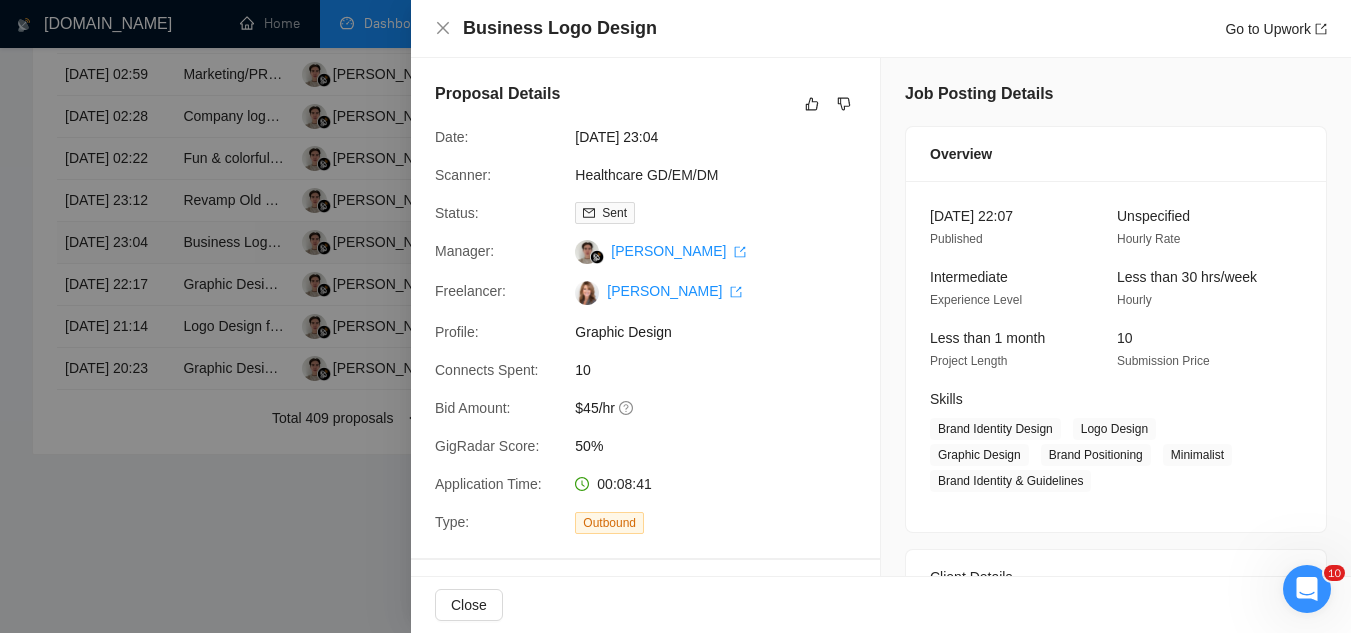 click at bounding box center [675, 316] 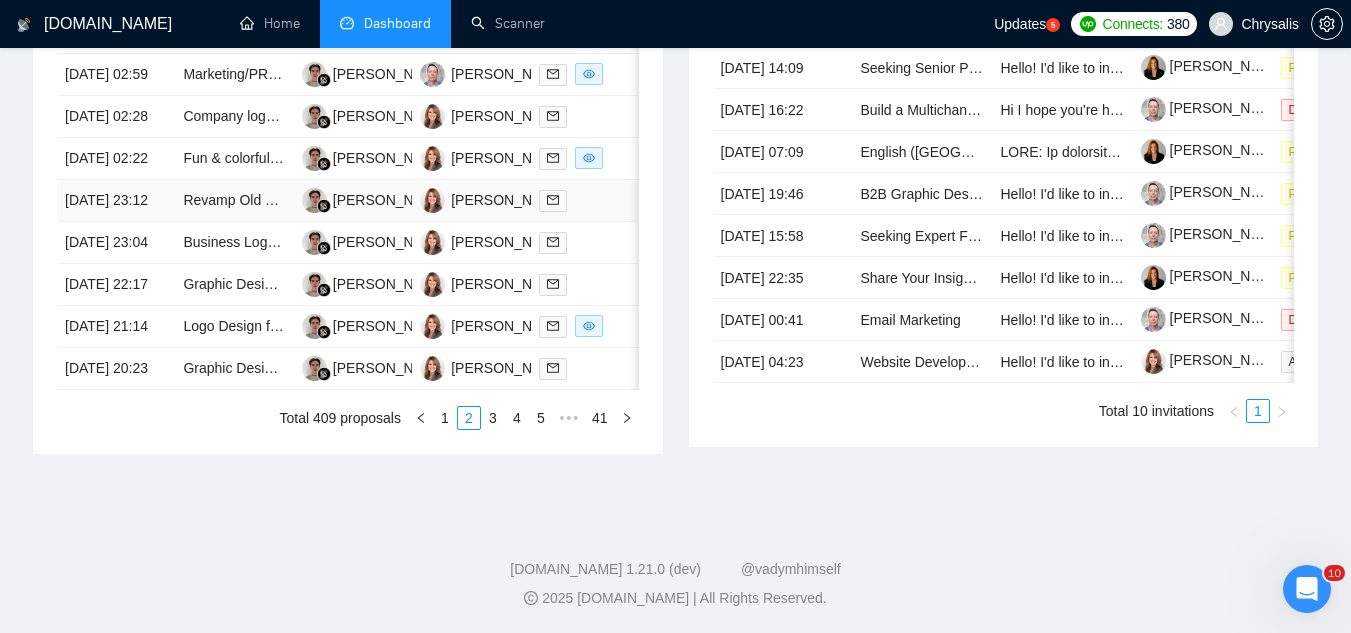 click on "Revamp Old PowerPoint Slides with New Branding" at bounding box center (234, 201) 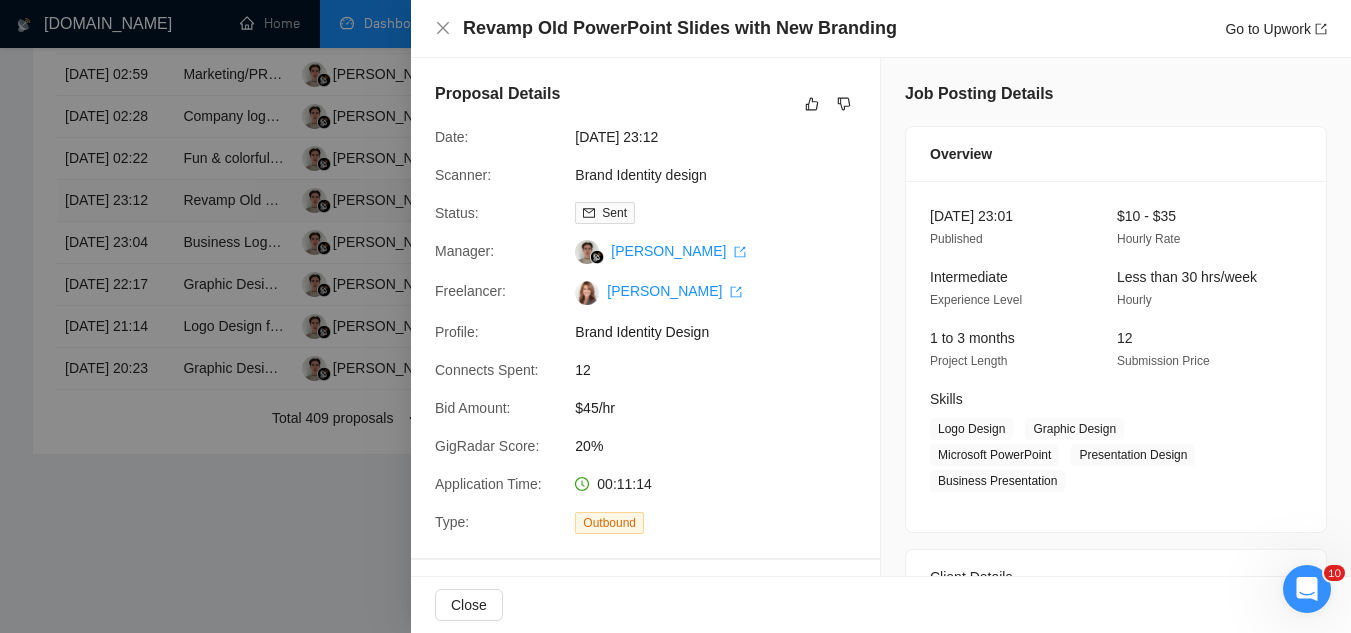 click at bounding box center [675, 316] 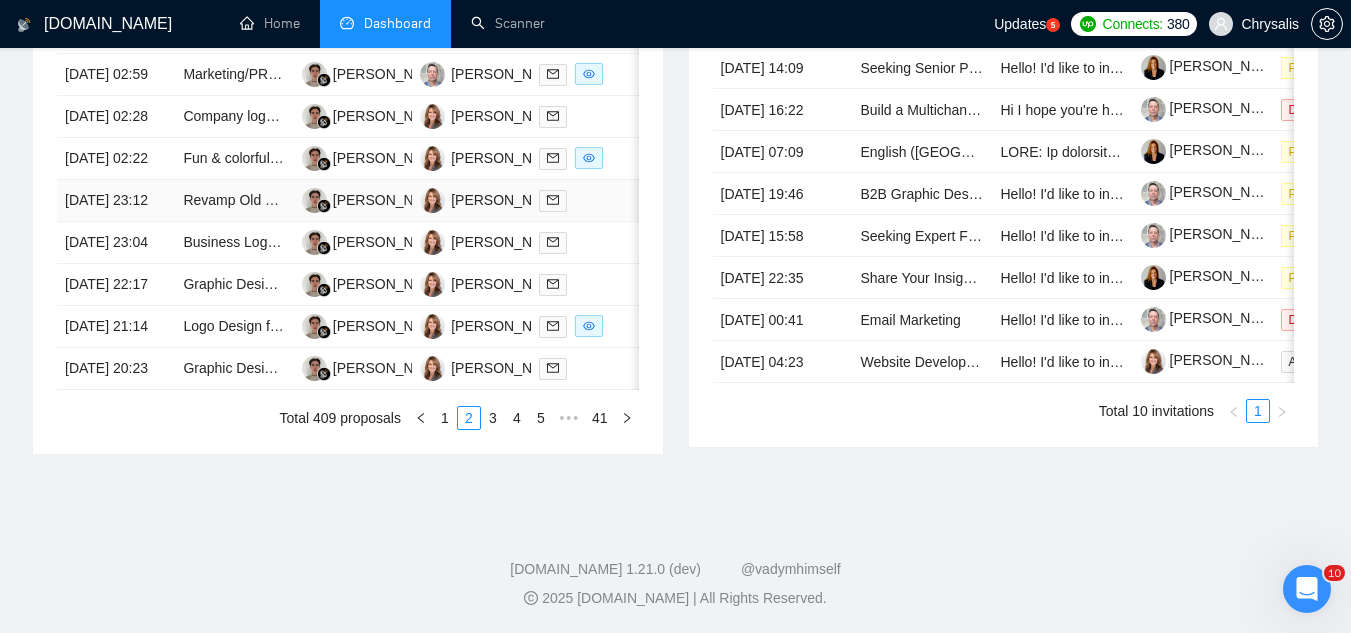 scroll, scrollTop: 967, scrollLeft: 0, axis: vertical 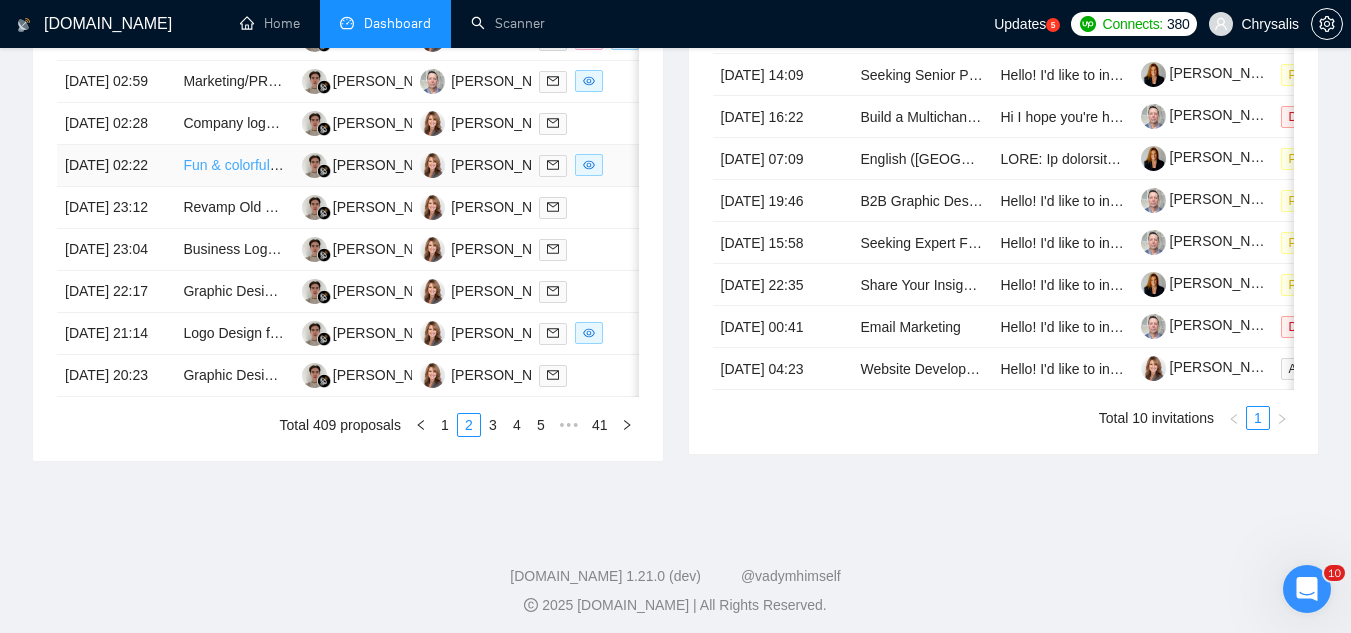 click on "Fun & colorful children's party company logo design" at bounding box center [343, 165] 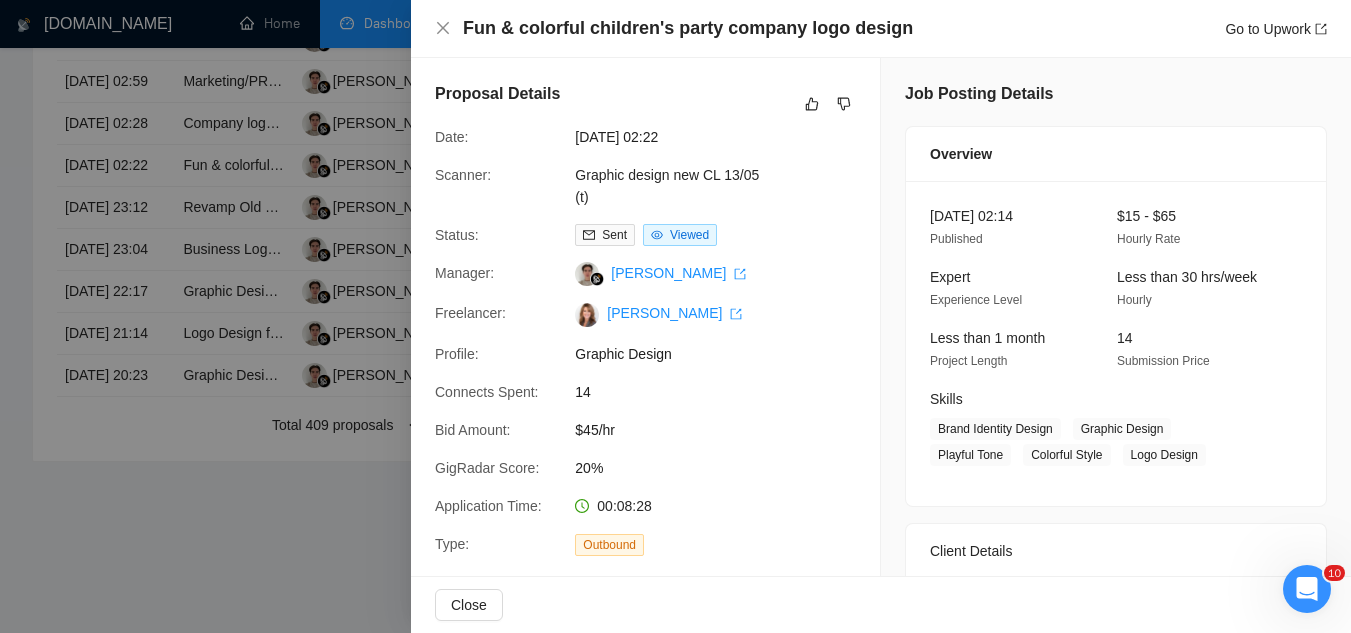 click at bounding box center [675, 316] 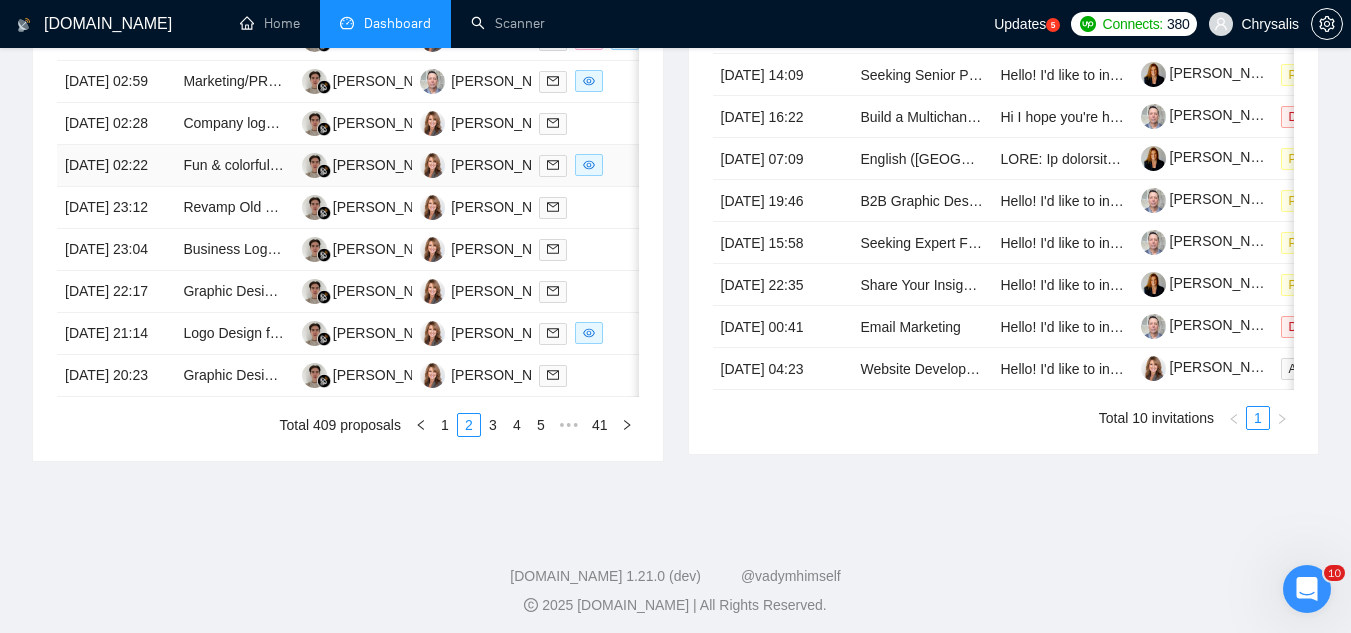 click on "Fun & colorful children's party company logo design" at bounding box center [234, 166] 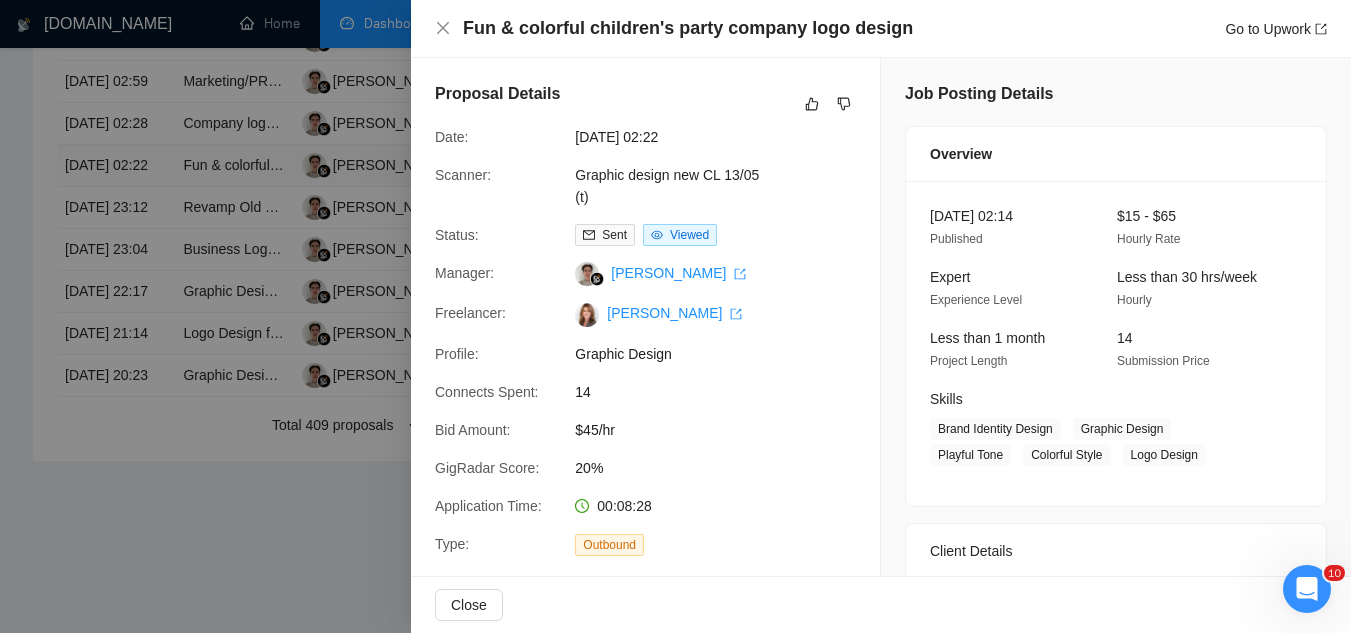 click at bounding box center (675, 316) 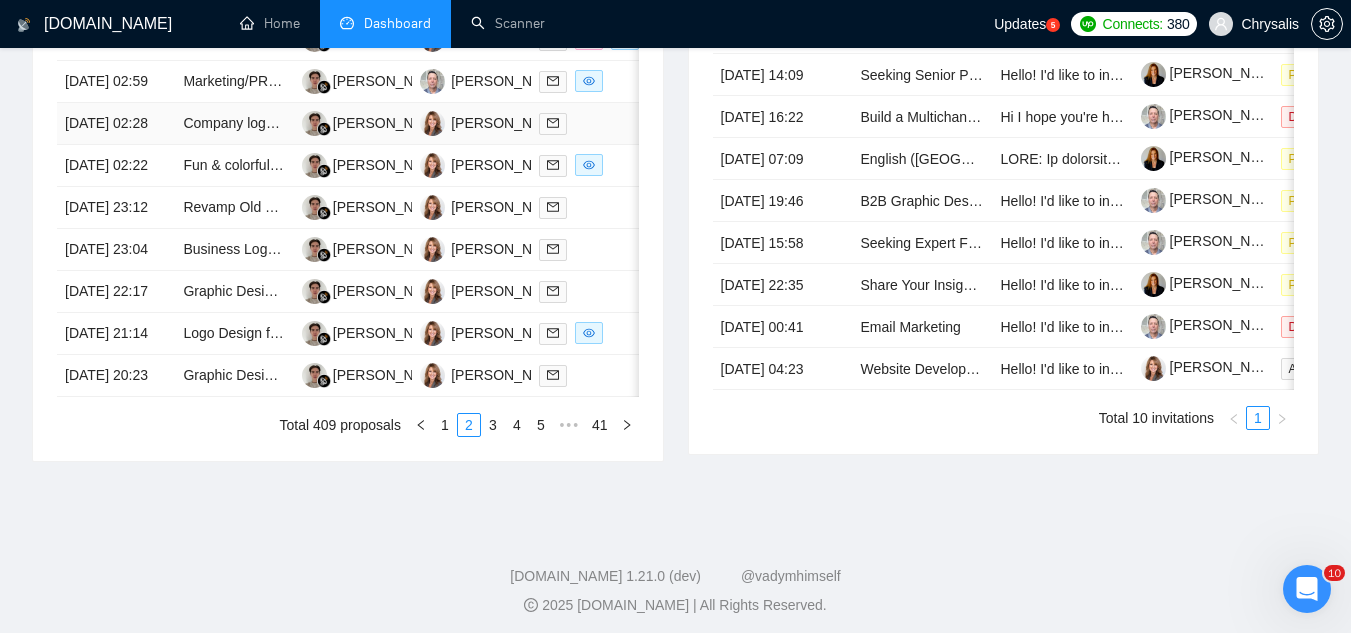 click on "Company logo design" at bounding box center (234, 124) 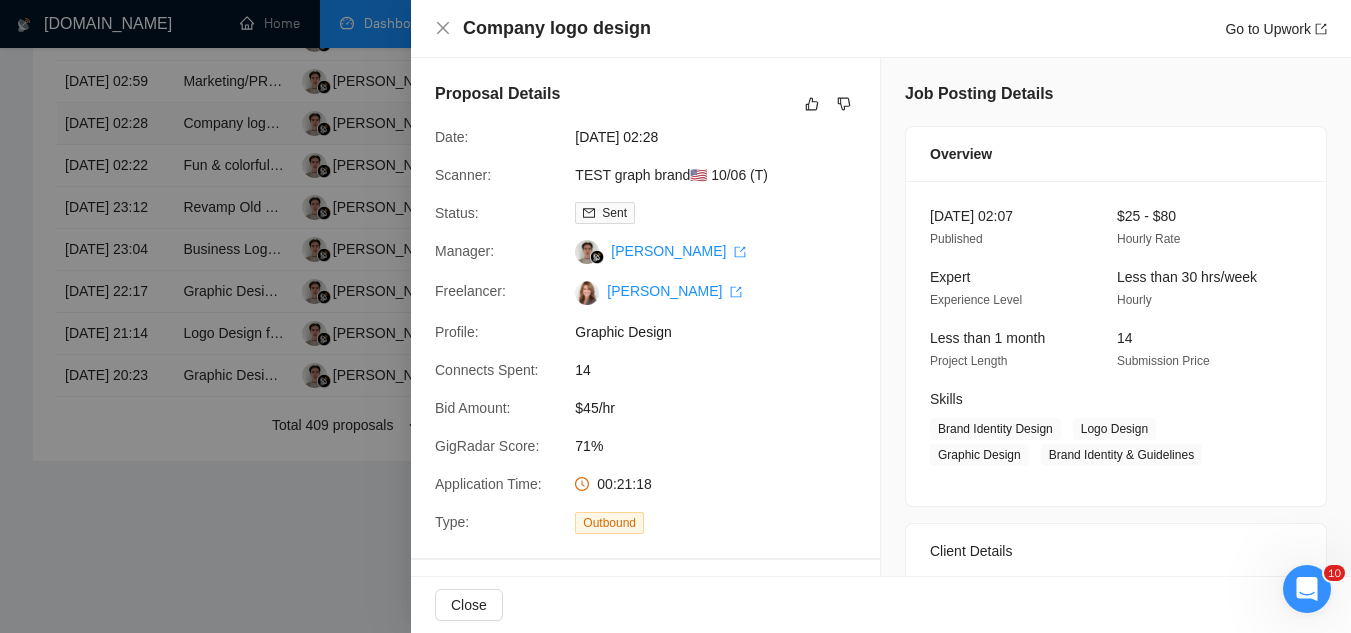click at bounding box center (675, 316) 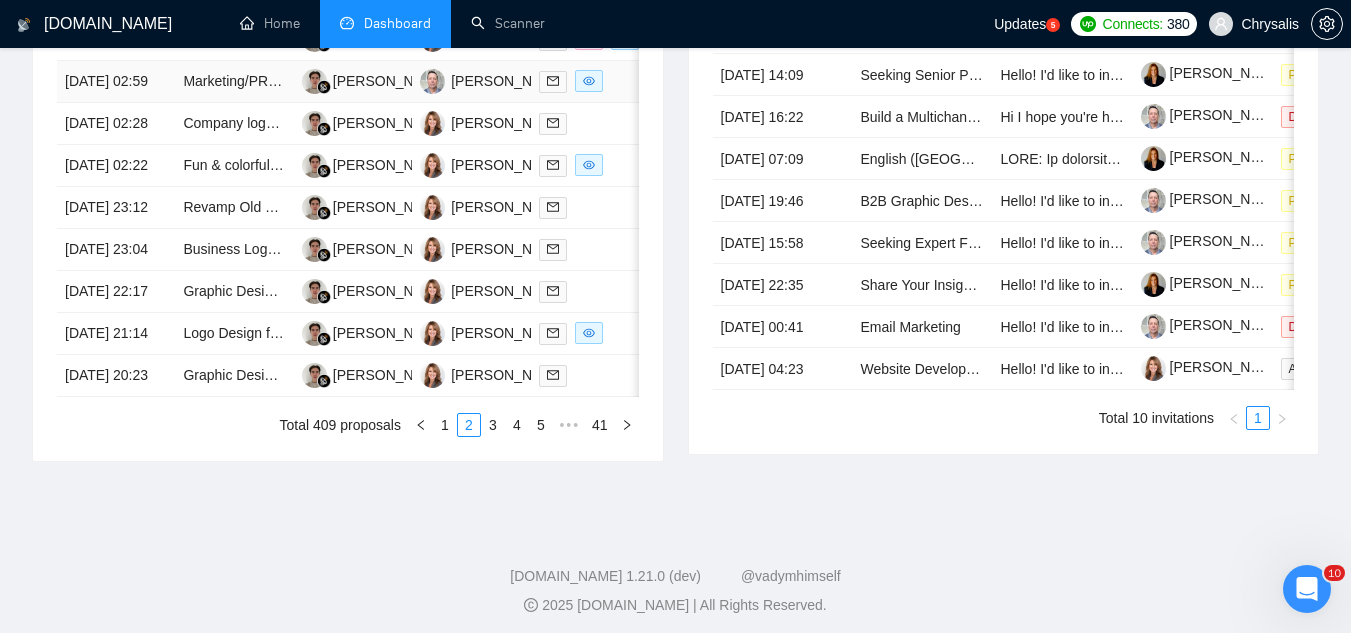 click on "Marketing/PR Specialist for New Non Profit  Charity Organizatoin" at bounding box center [234, 82] 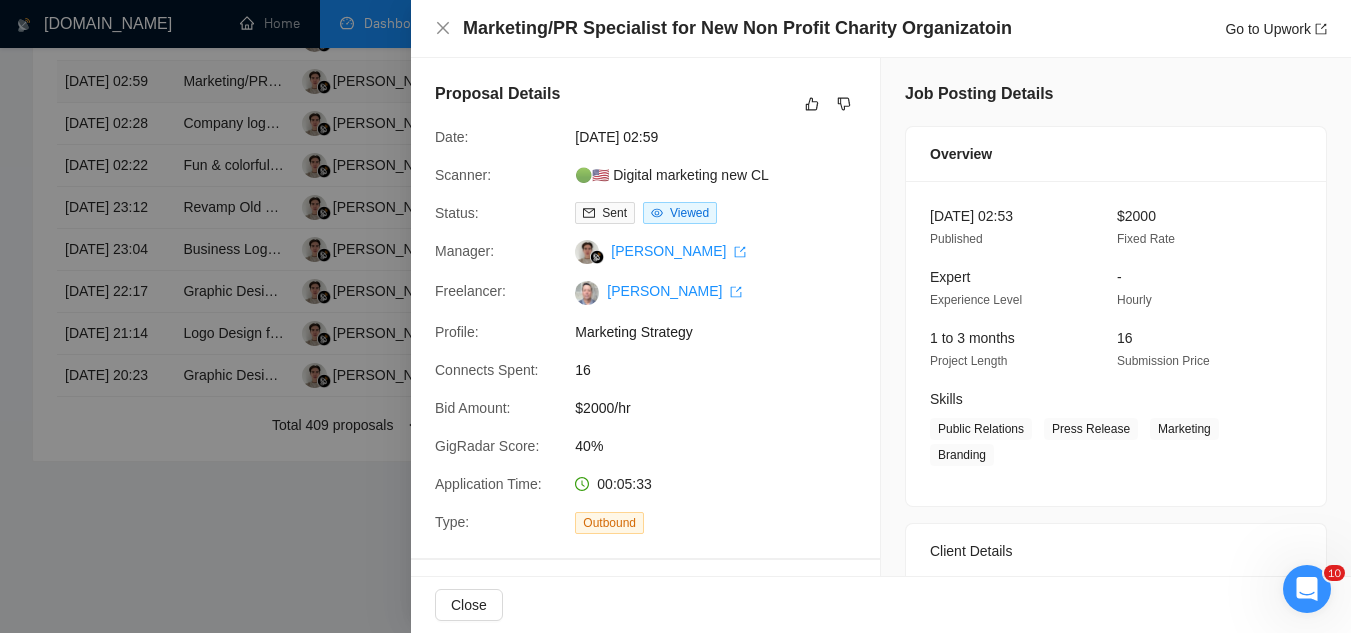 click at bounding box center [675, 316] 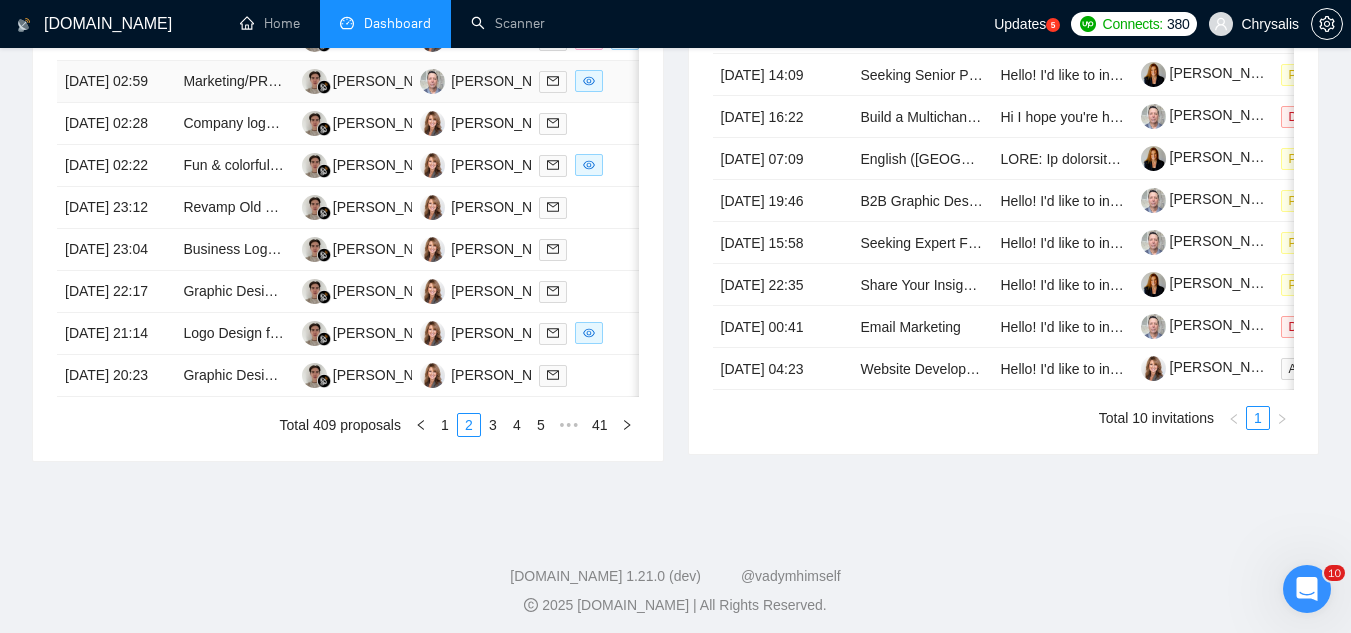 click on "Marketing/PR Specialist for New Non Profit  Charity Organizatoin" at bounding box center (234, 82) 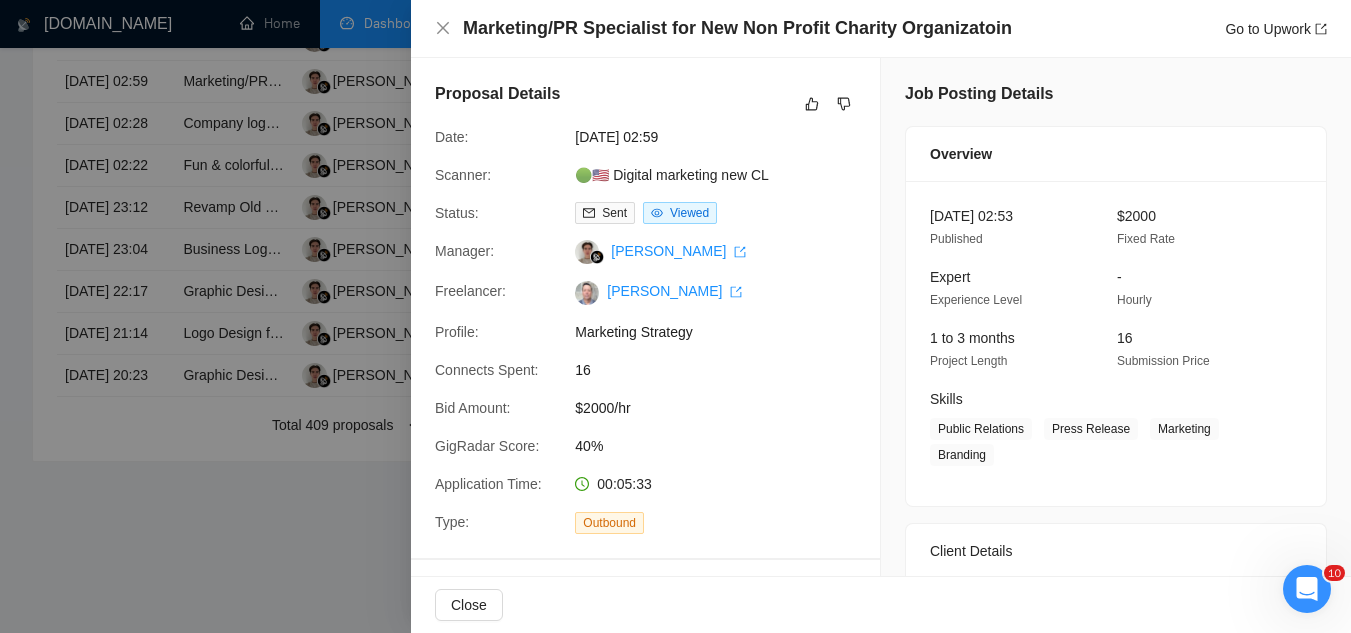 drag, startPoint x: 273, startPoint y: 211, endPoint x: 263, endPoint y: 179, distance: 33.526108 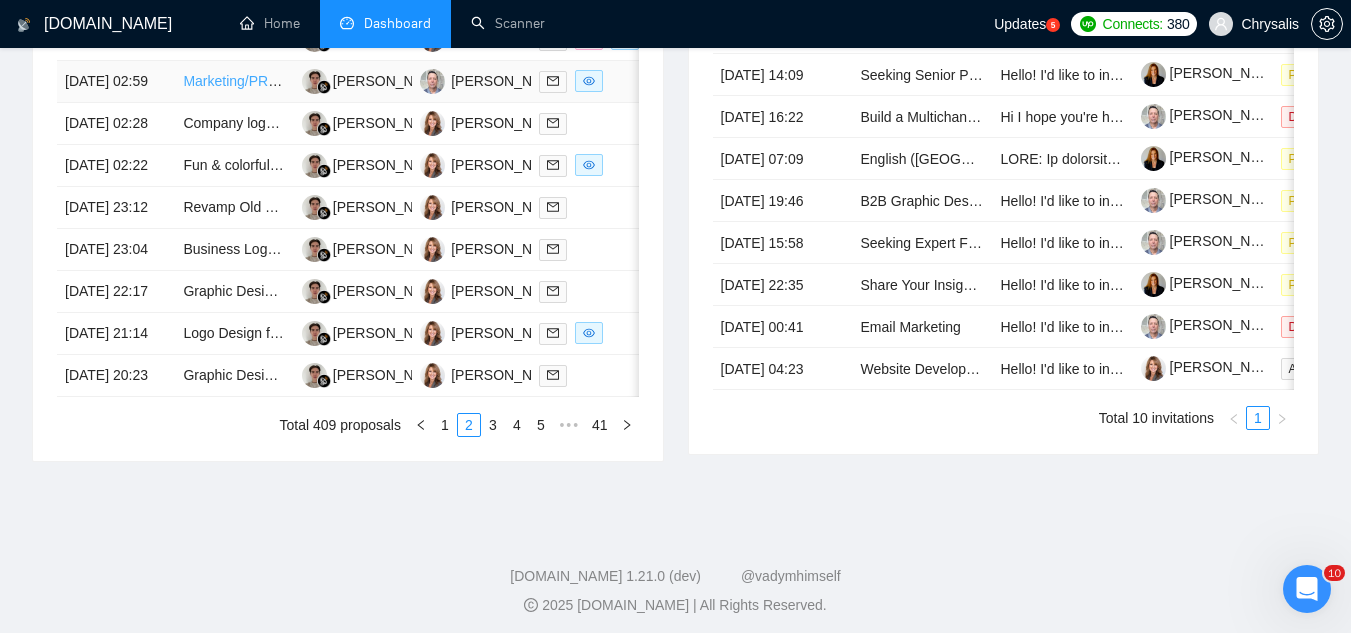 click on "Marketing/PR Specialist for New Non Profit  Charity Organizatoin" at bounding box center (382, 81) 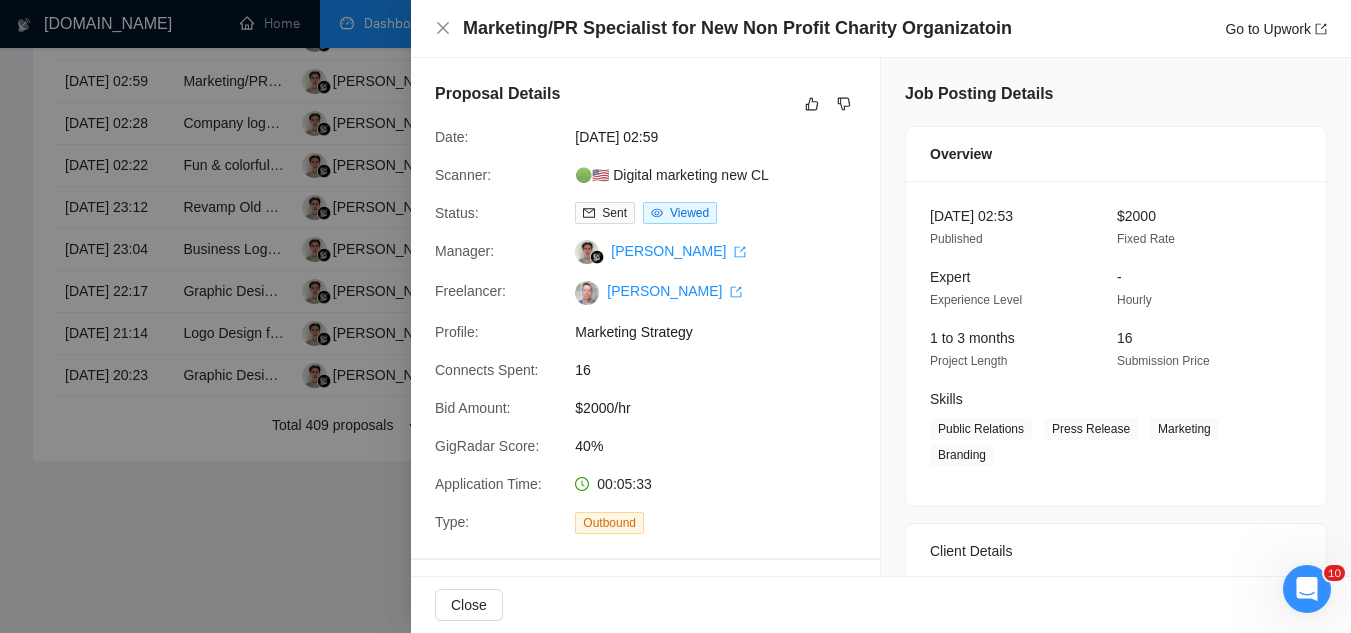 click at bounding box center [675, 316] 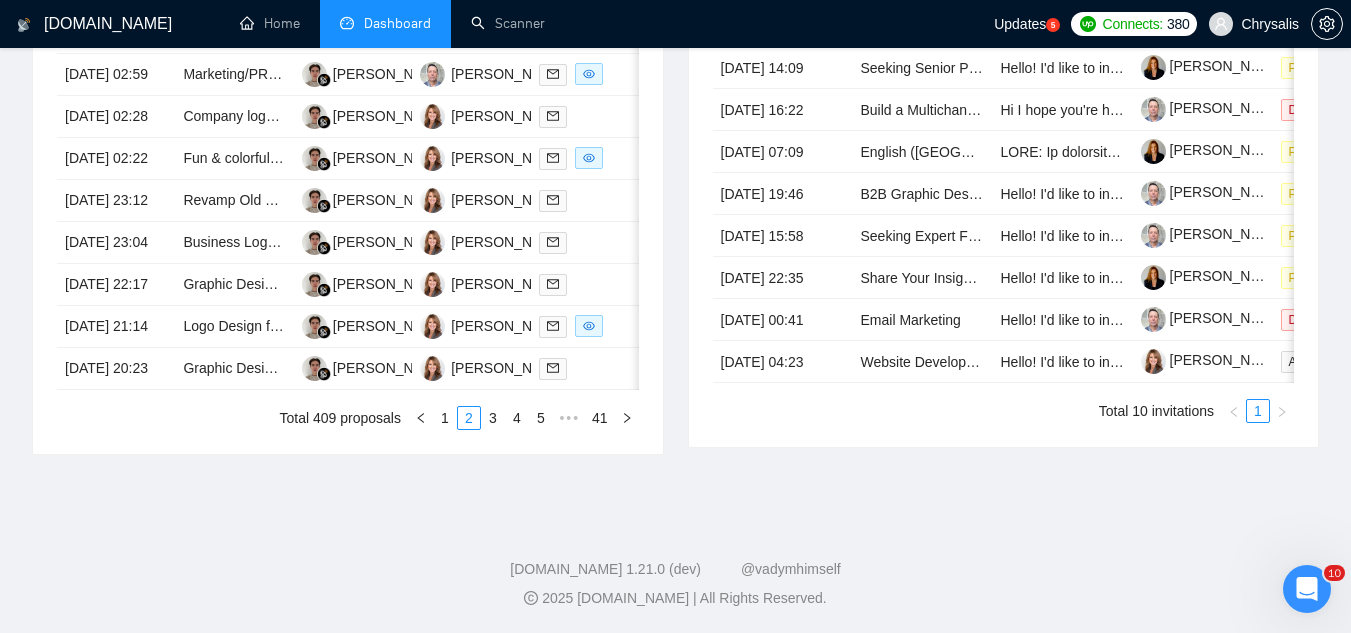 scroll, scrollTop: 1167, scrollLeft: 0, axis: vertical 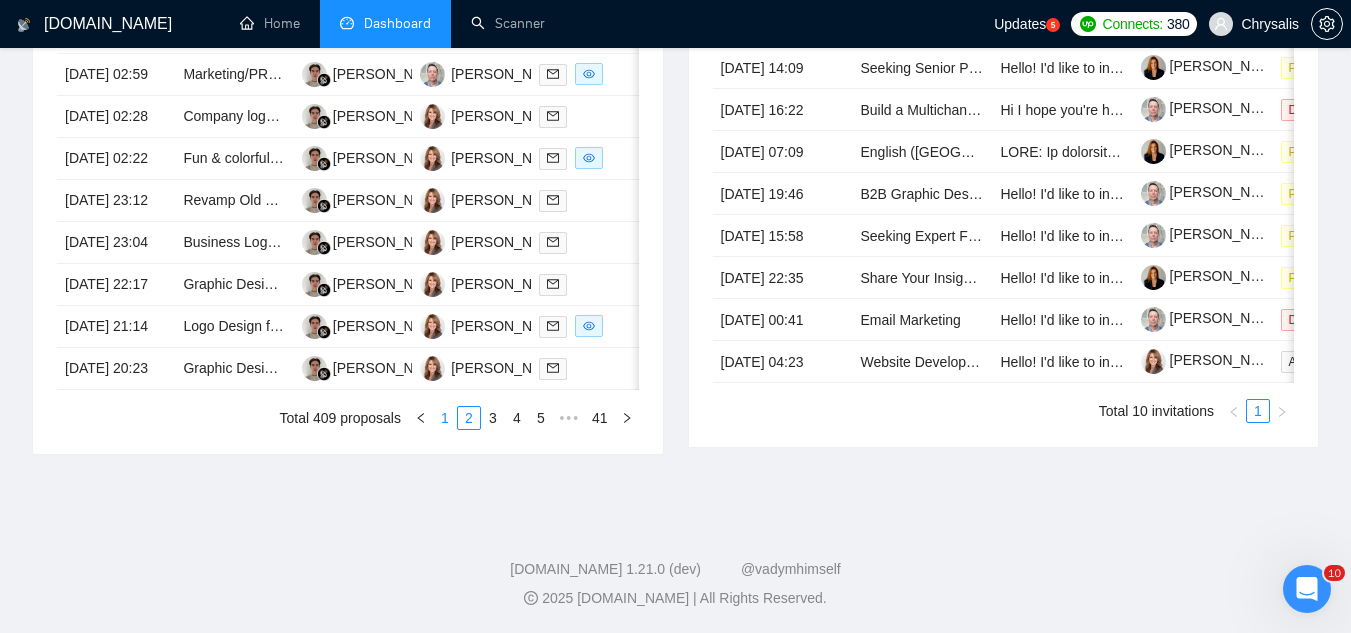 click on "1" at bounding box center (445, 418) 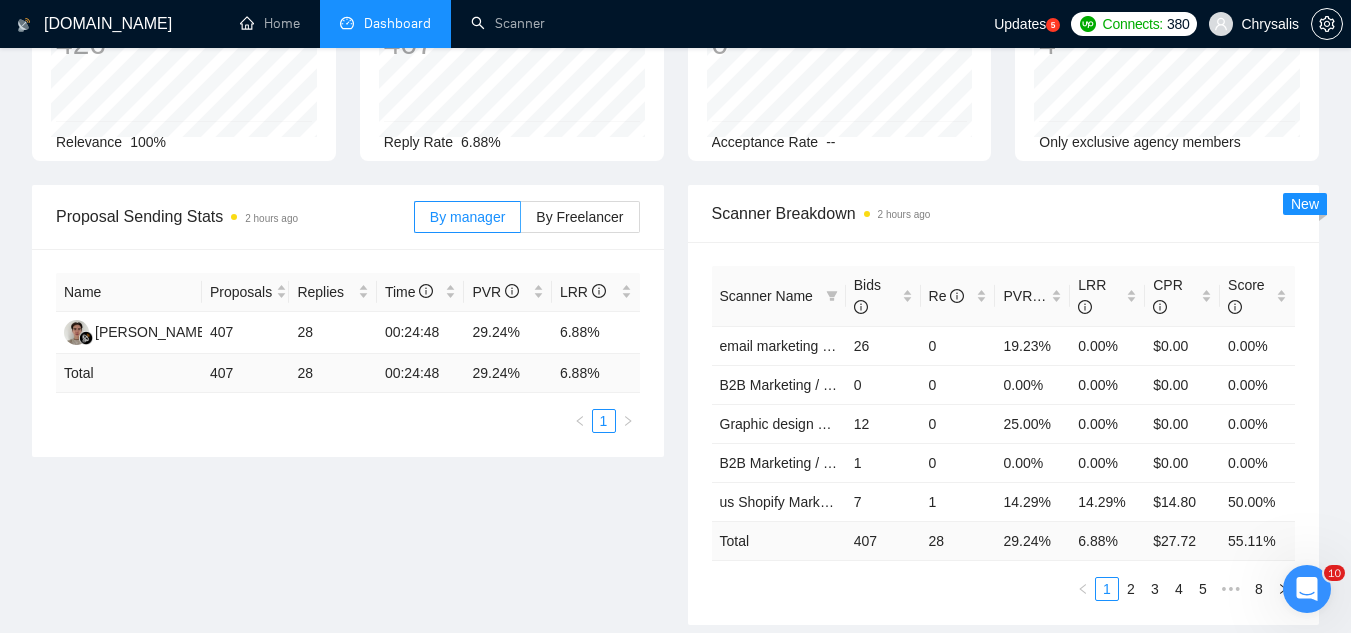 scroll, scrollTop: 0, scrollLeft: 0, axis: both 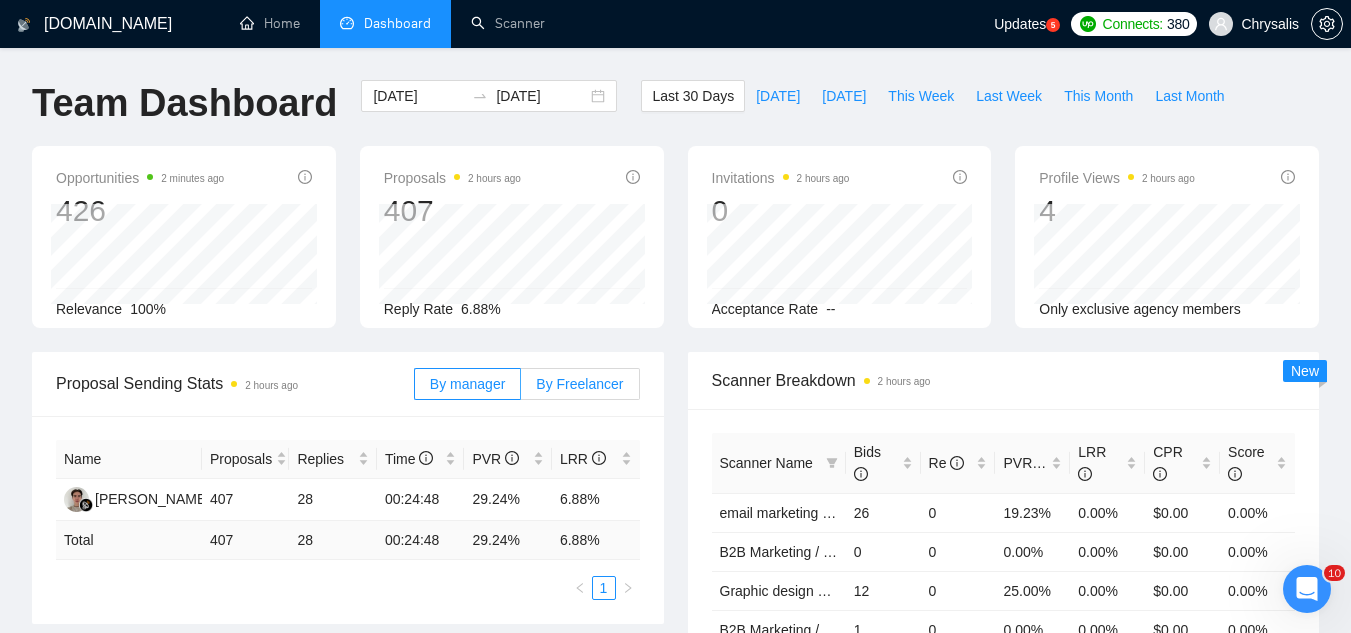 click on "By Freelancer" at bounding box center (579, 384) 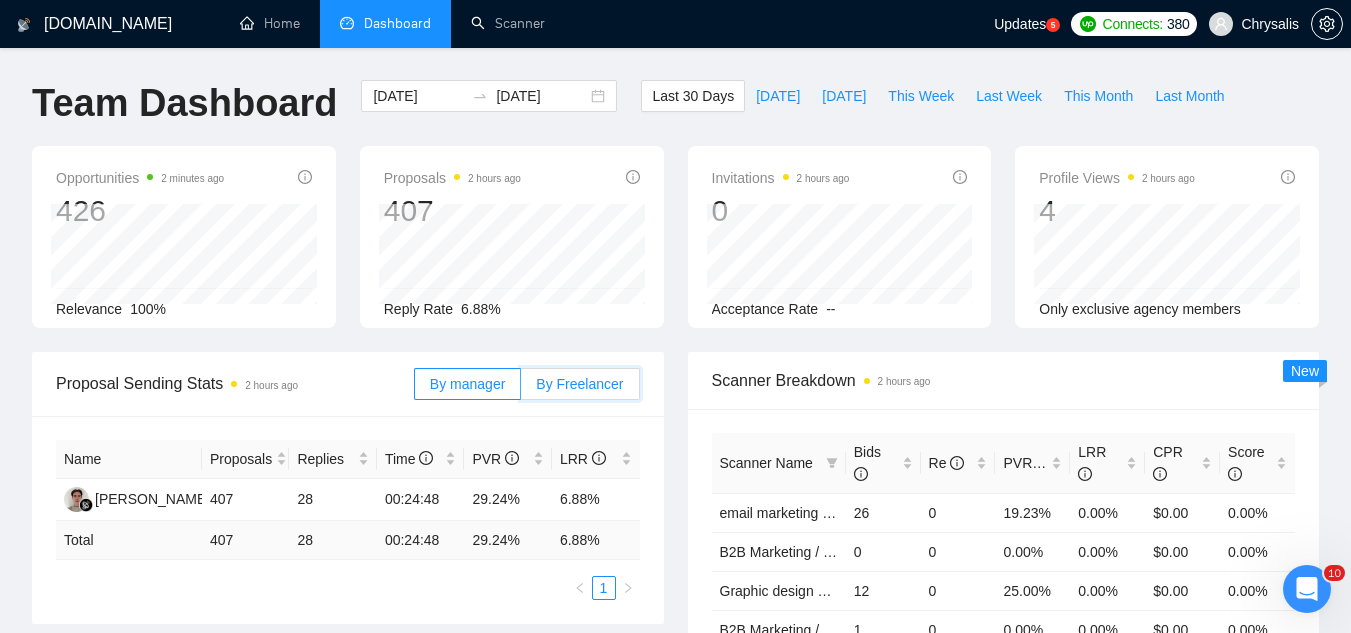 click on "By Freelancer" at bounding box center [521, 389] 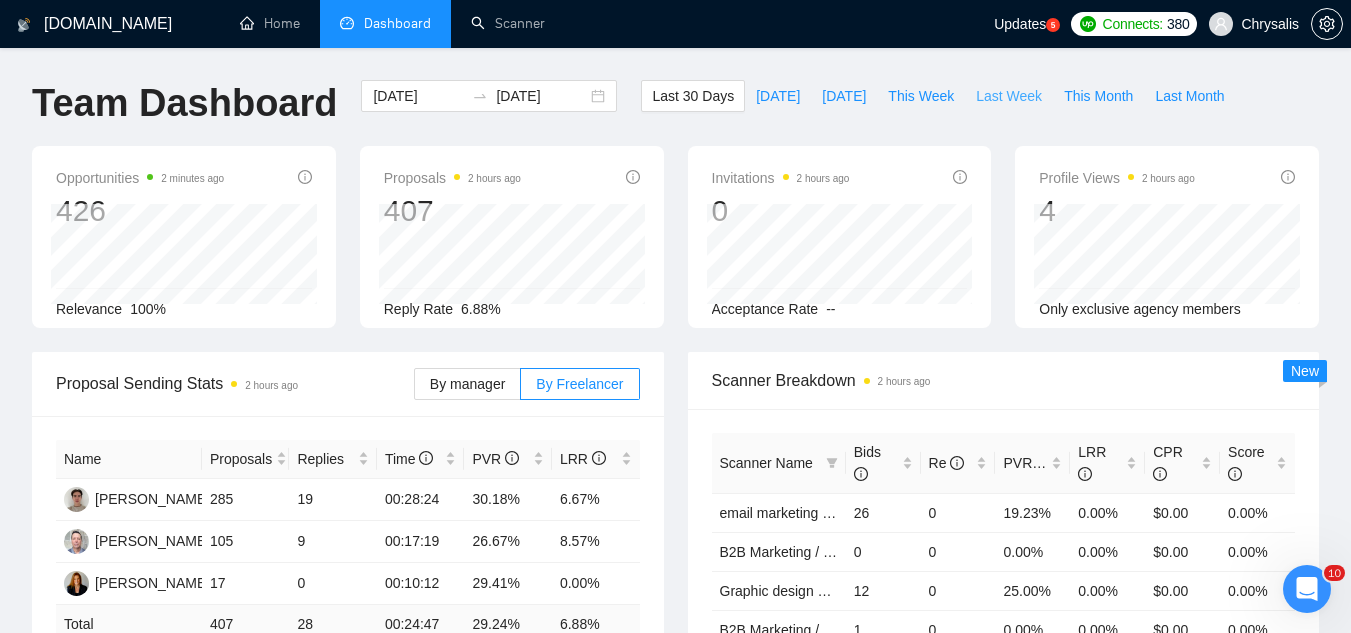 click on "Last Week" at bounding box center [1009, 96] 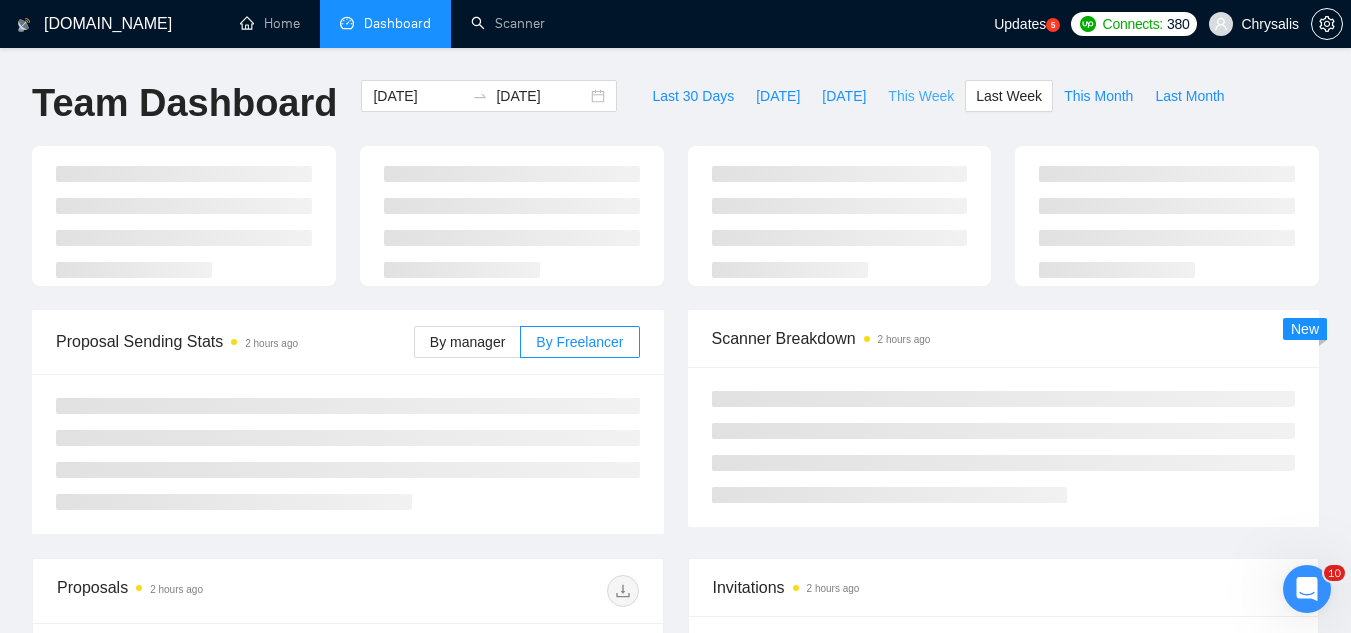 click on "This Week" at bounding box center (921, 96) 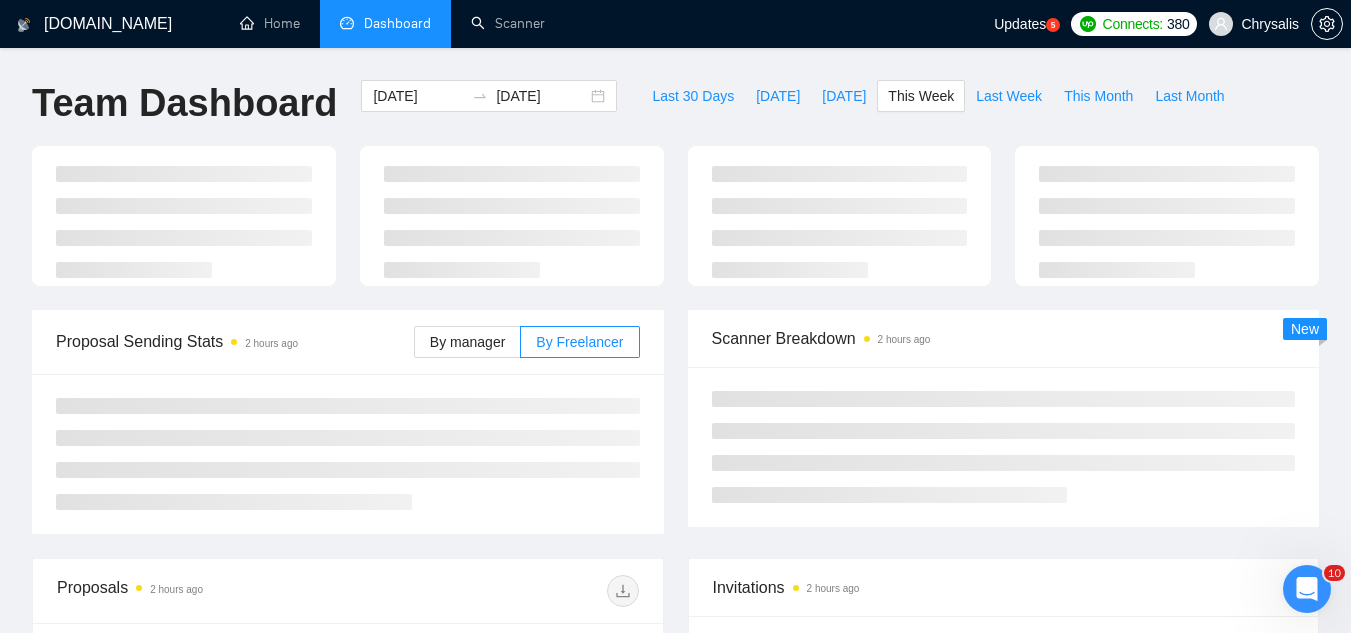 type on "[DATE]" 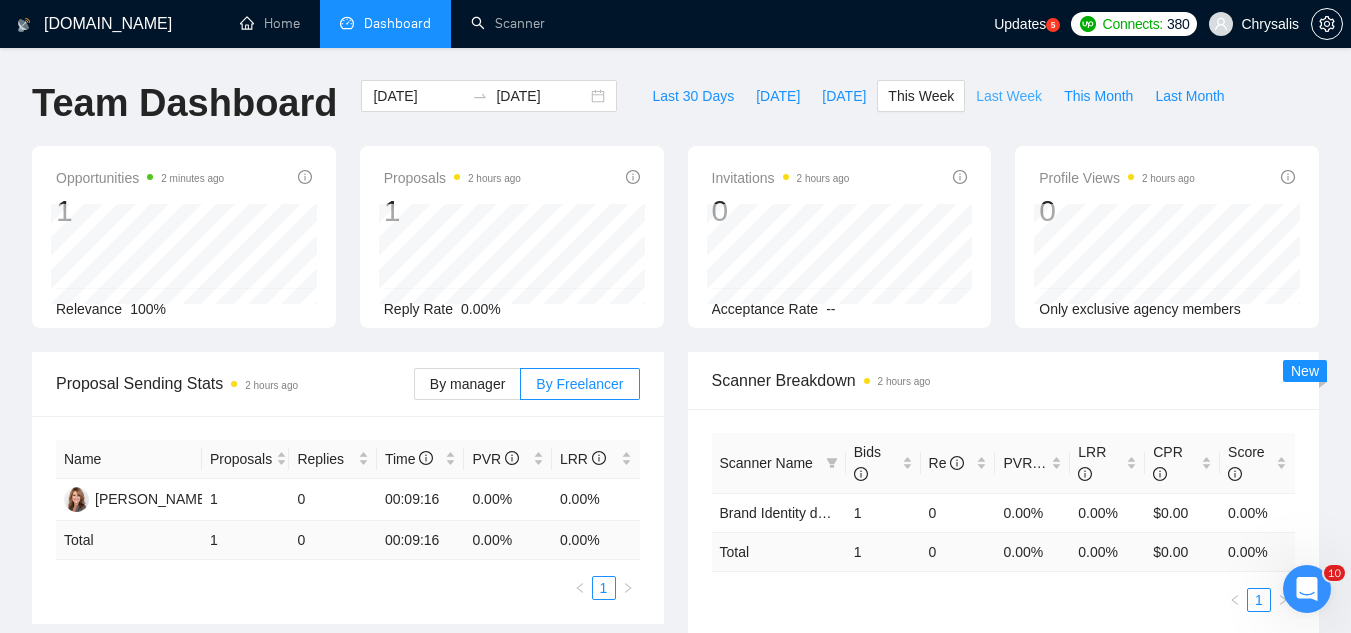 click on "Last Week" at bounding box center [1009, 96] 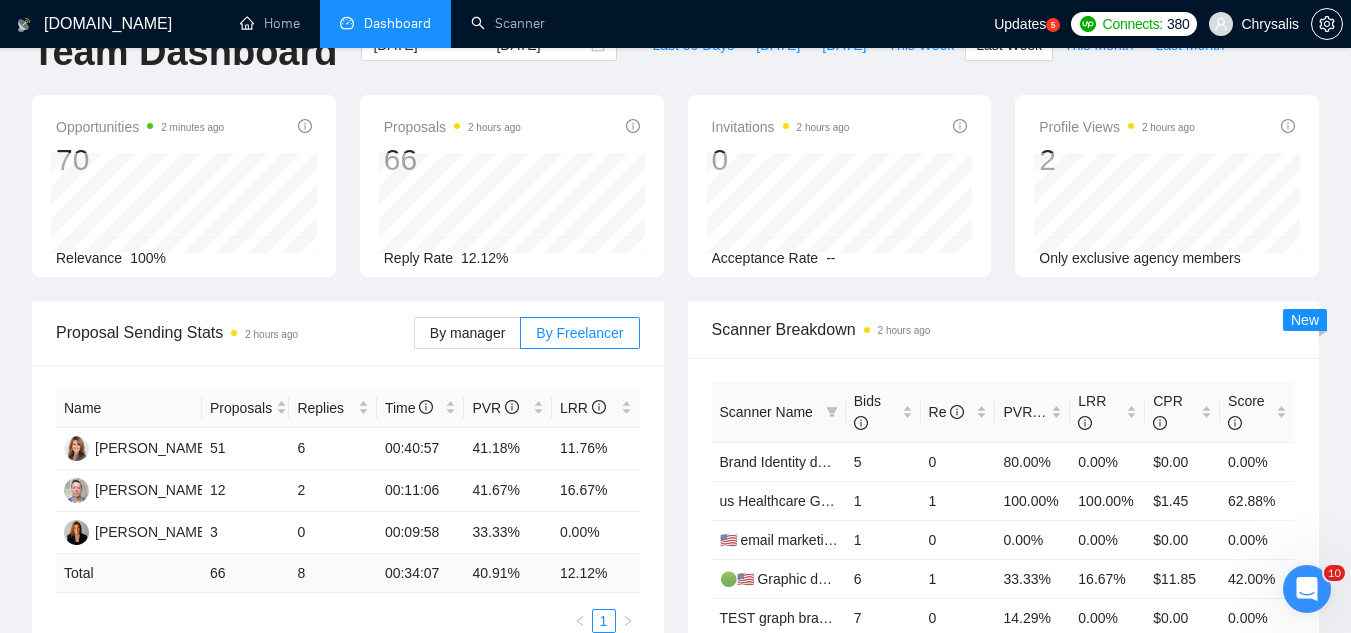scroll, scrollTop: 100, scrollLeft: 0, axis: vertical 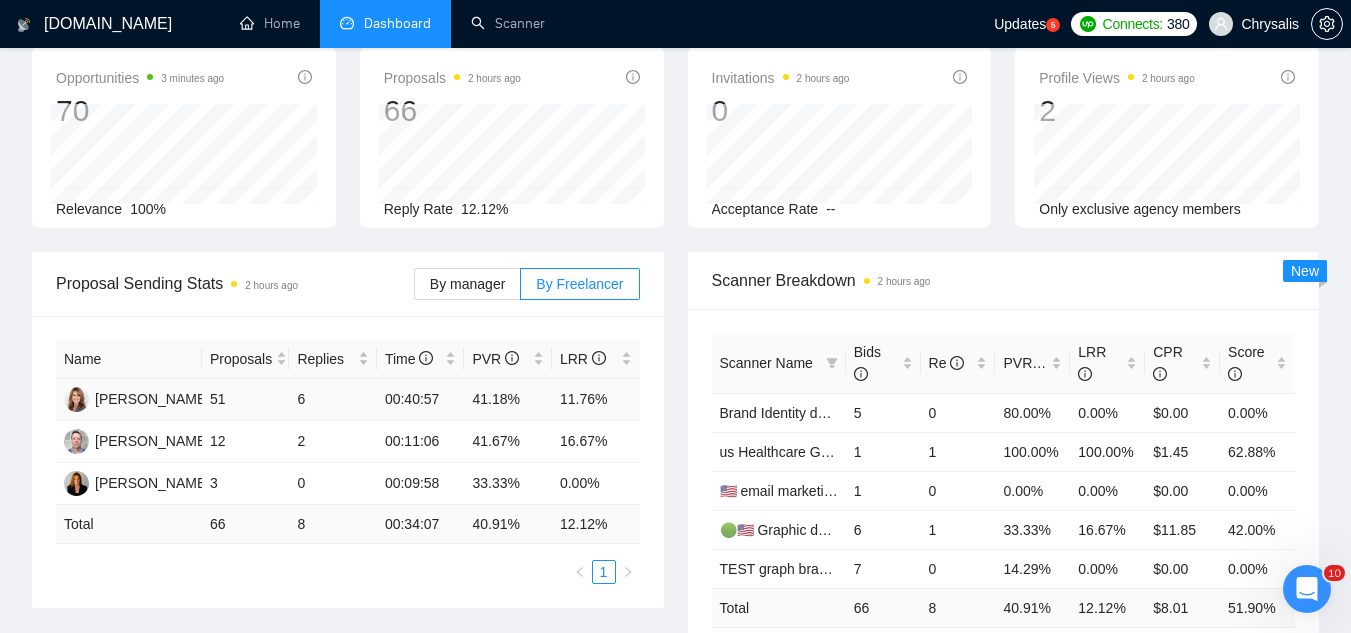 click on "11.76%" at bounding box center (596, 400) 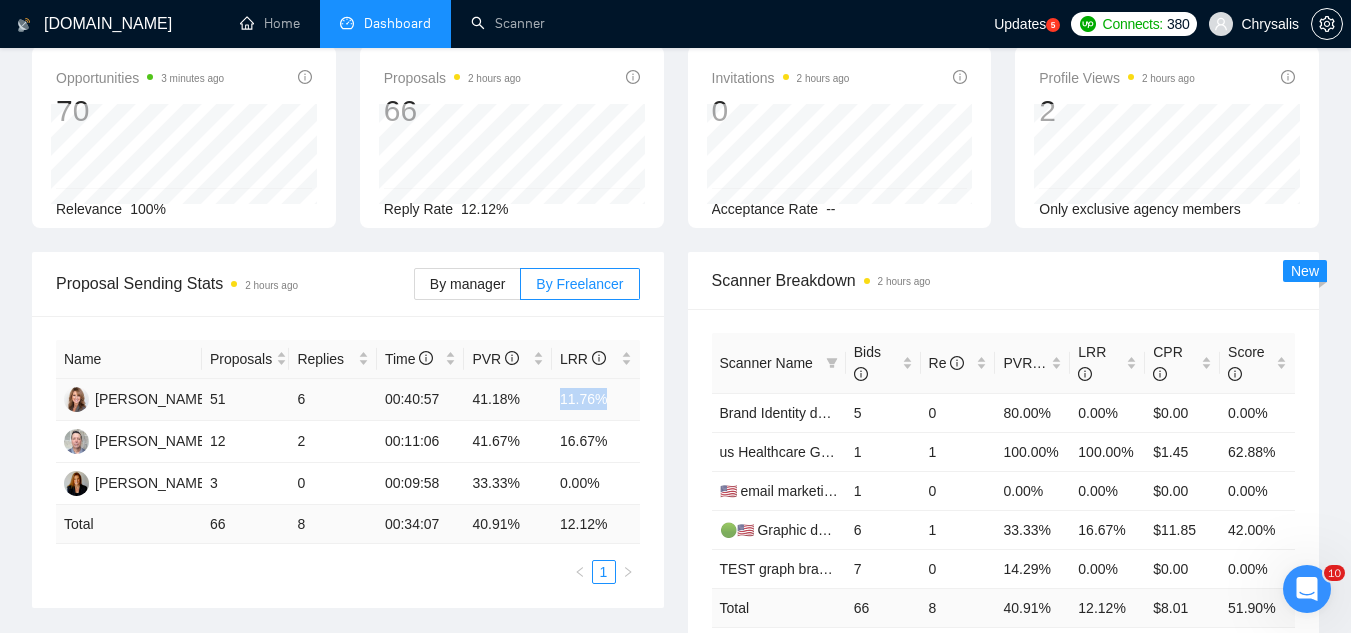 drag, startPoint x: 608, startPoint y: 404, endPoint x: 557, endPoint y: 412, distance: 51.62364 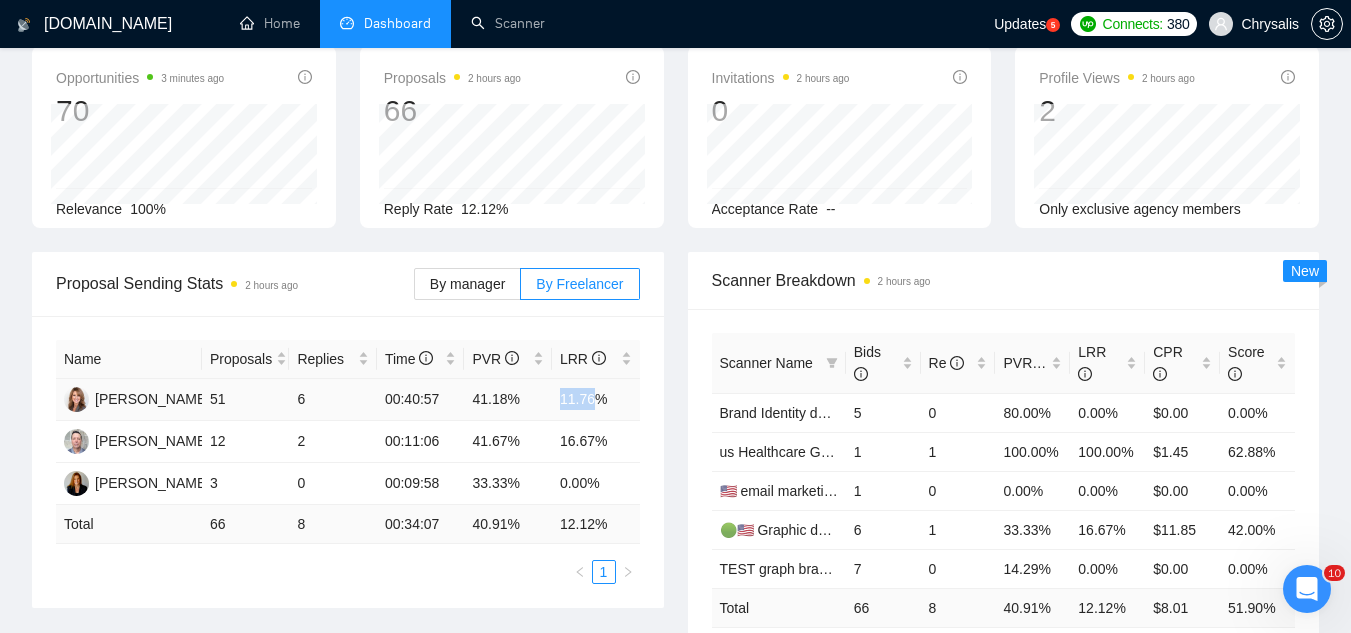 click on "11.76%" at bounding box center (596, 400) 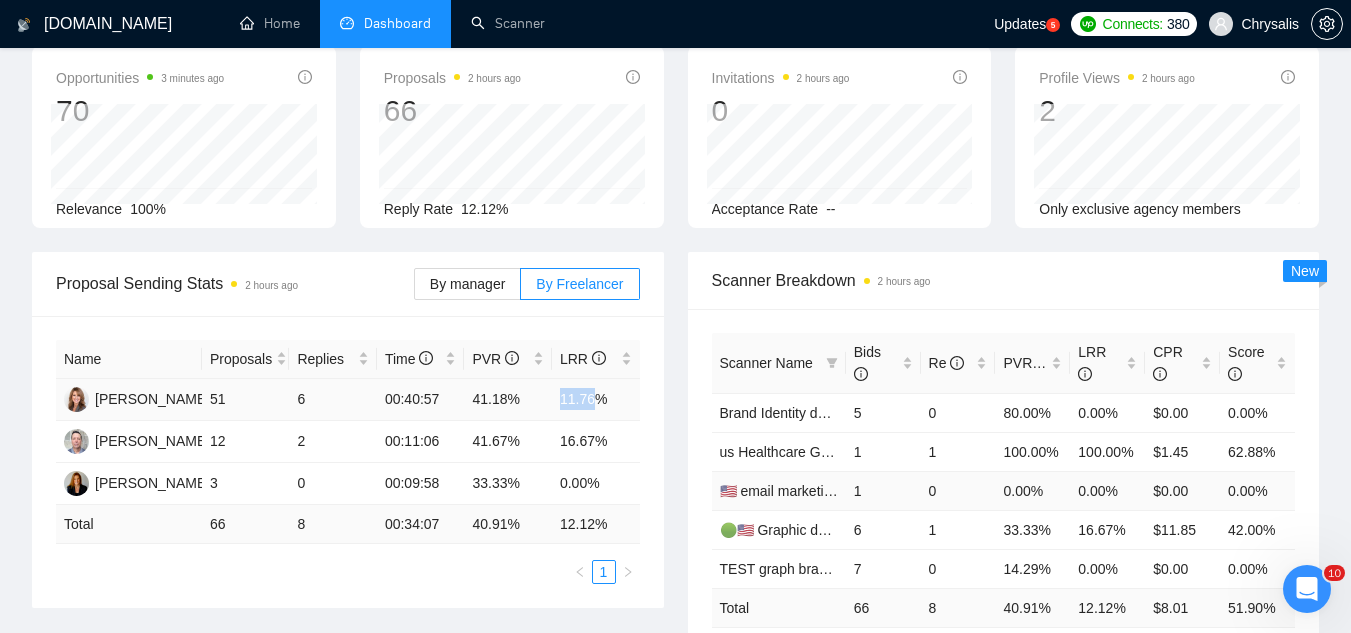 copy on "11.76" 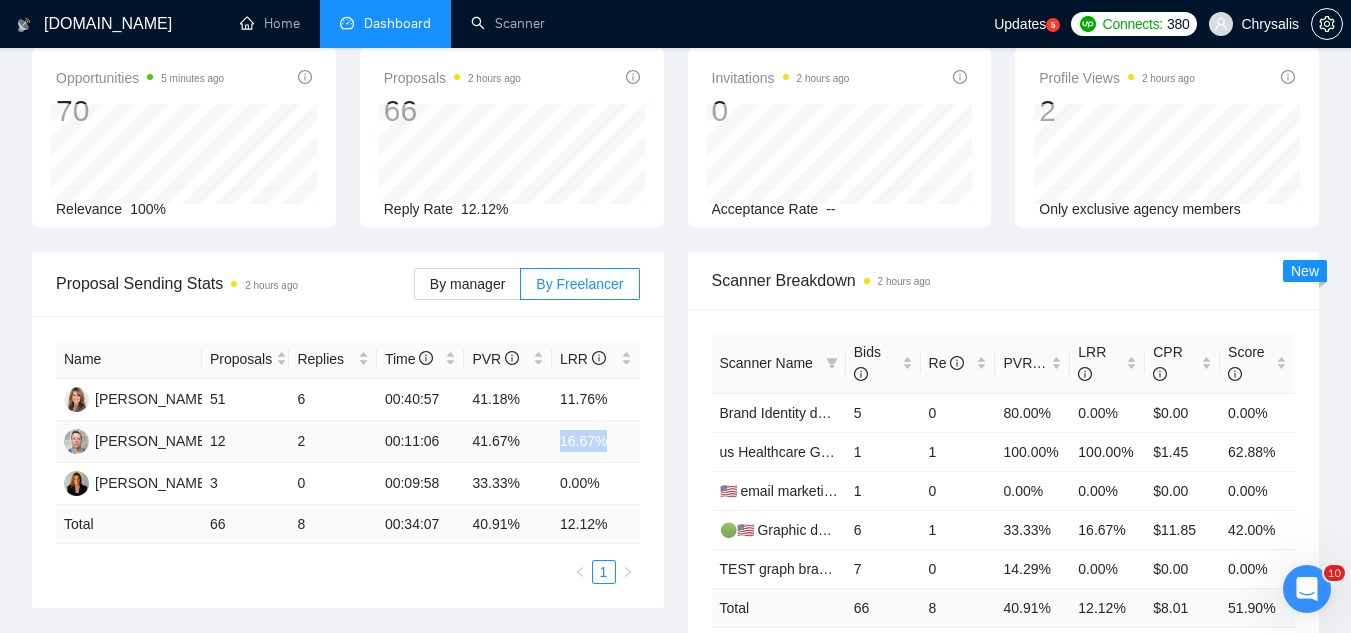 drag, startPoint x: 617, startPoint y: 447, endPoint x: 562, endPoint y: 447, distance: 55 